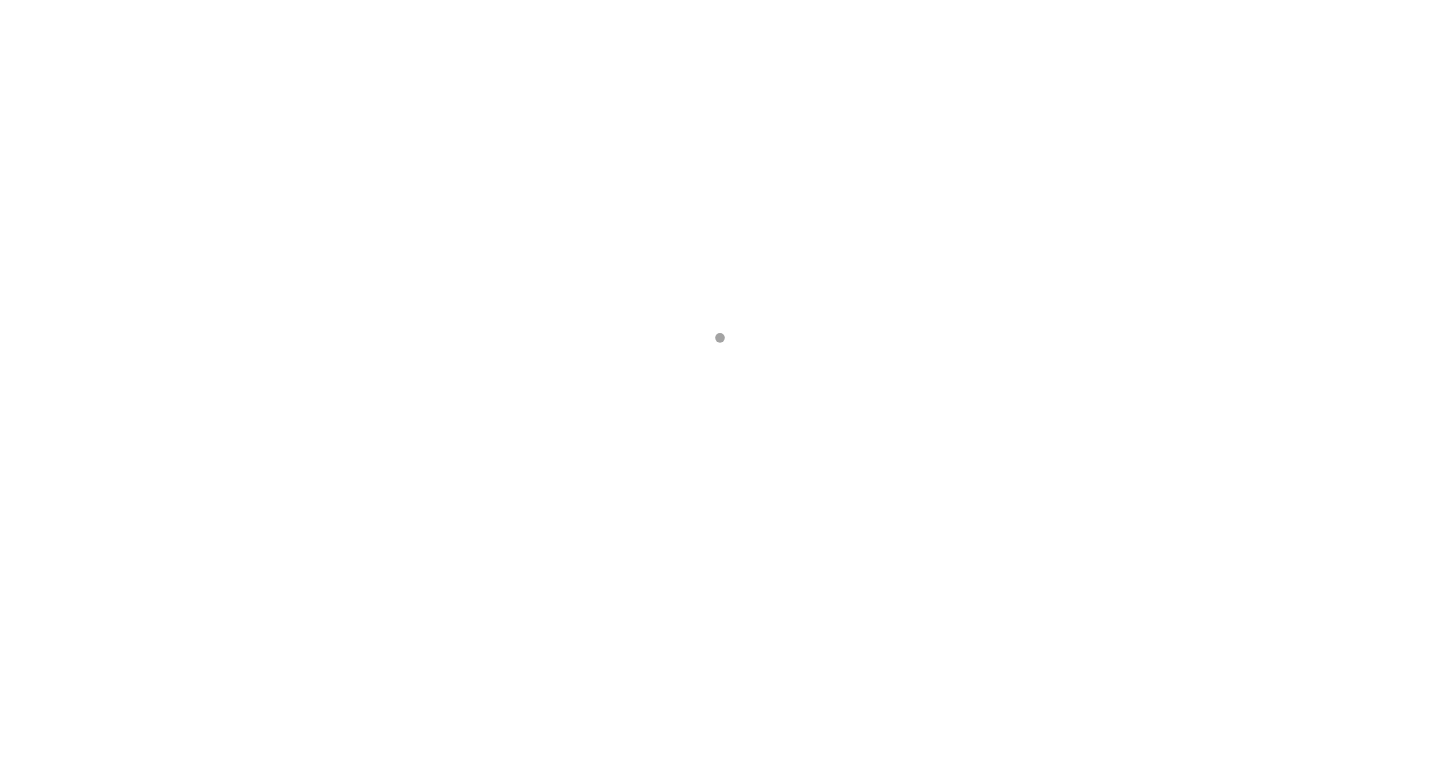 scroll, scrollTop: 0, scrollLeft: 0, axis: both 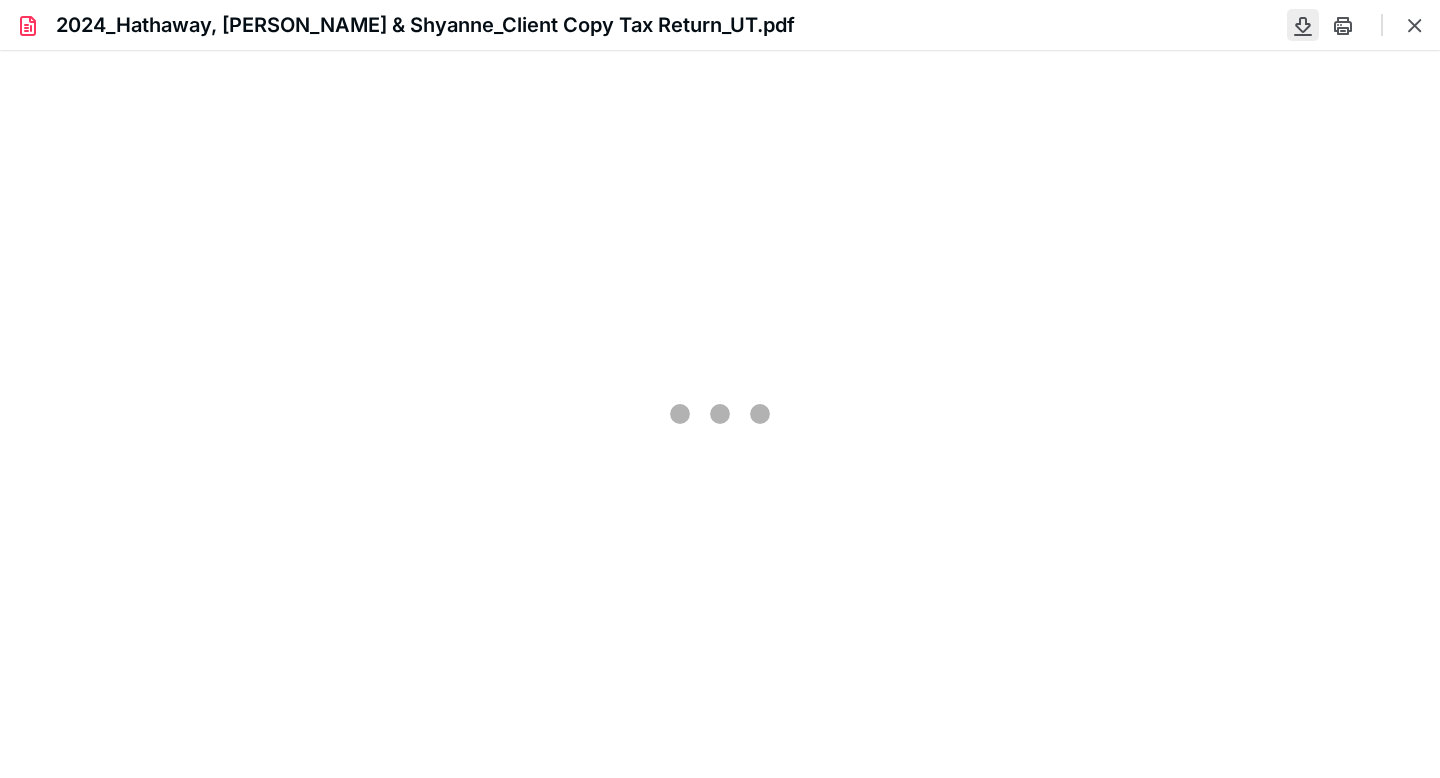 type on "218" 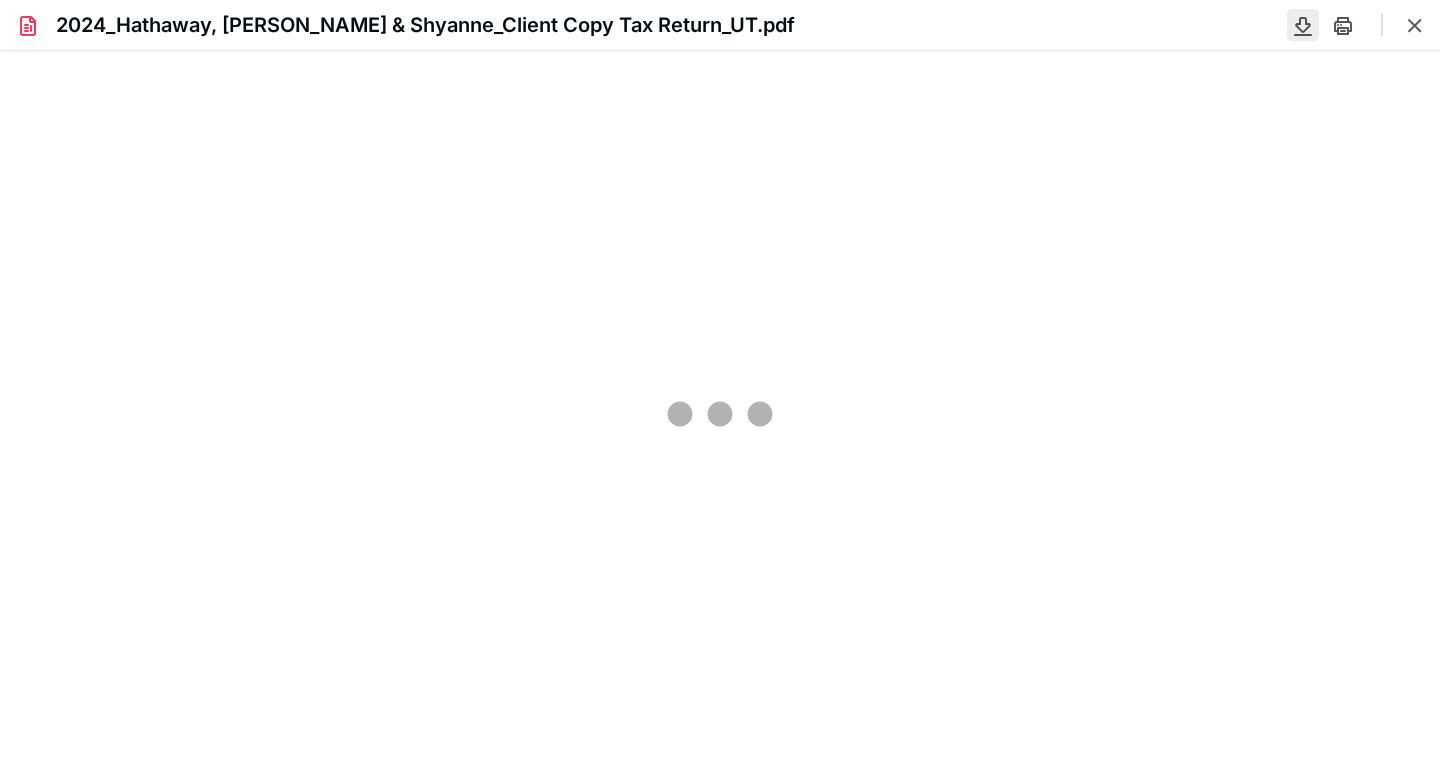 scroll, scrollTop: 45, scrollLeft: 0, axis: vertical 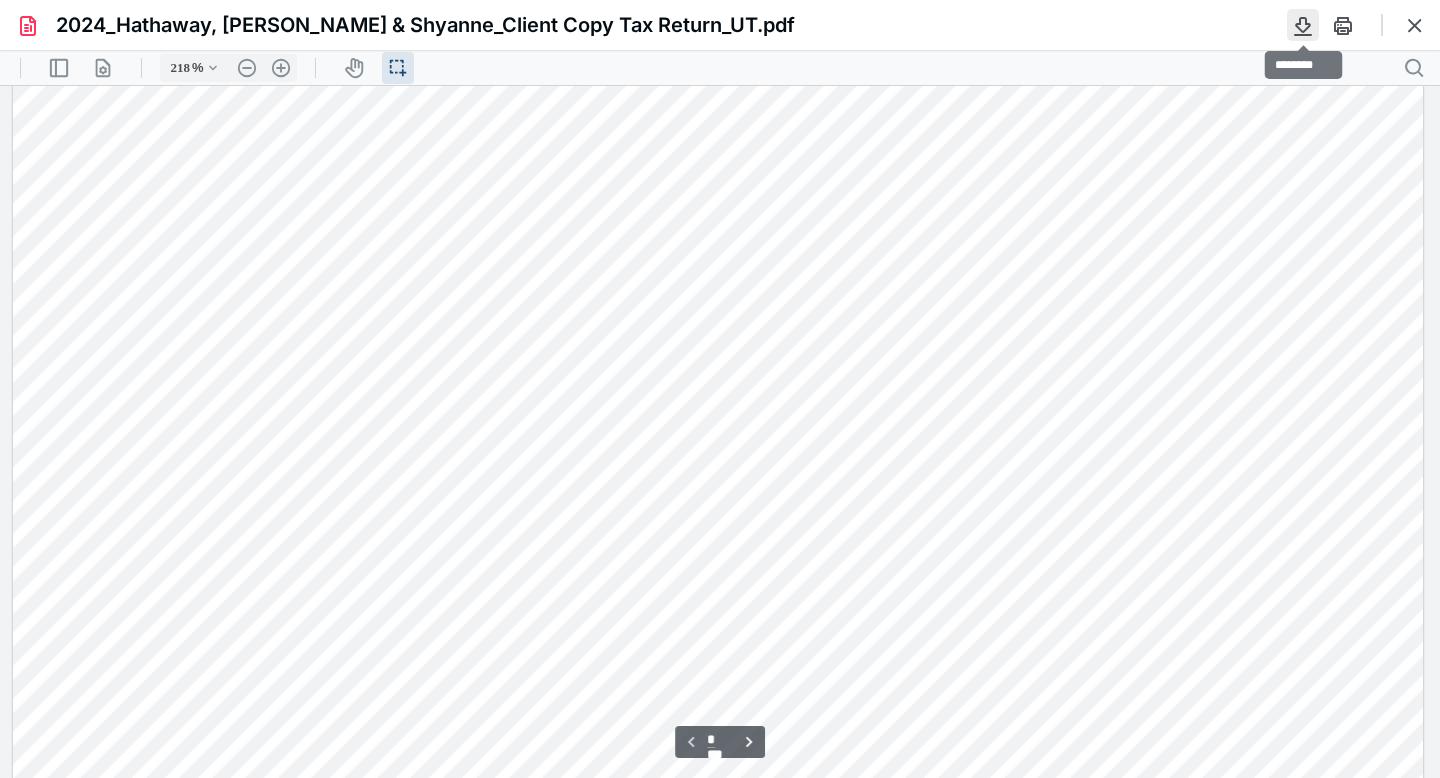 click at bounding box center [1303, 25] 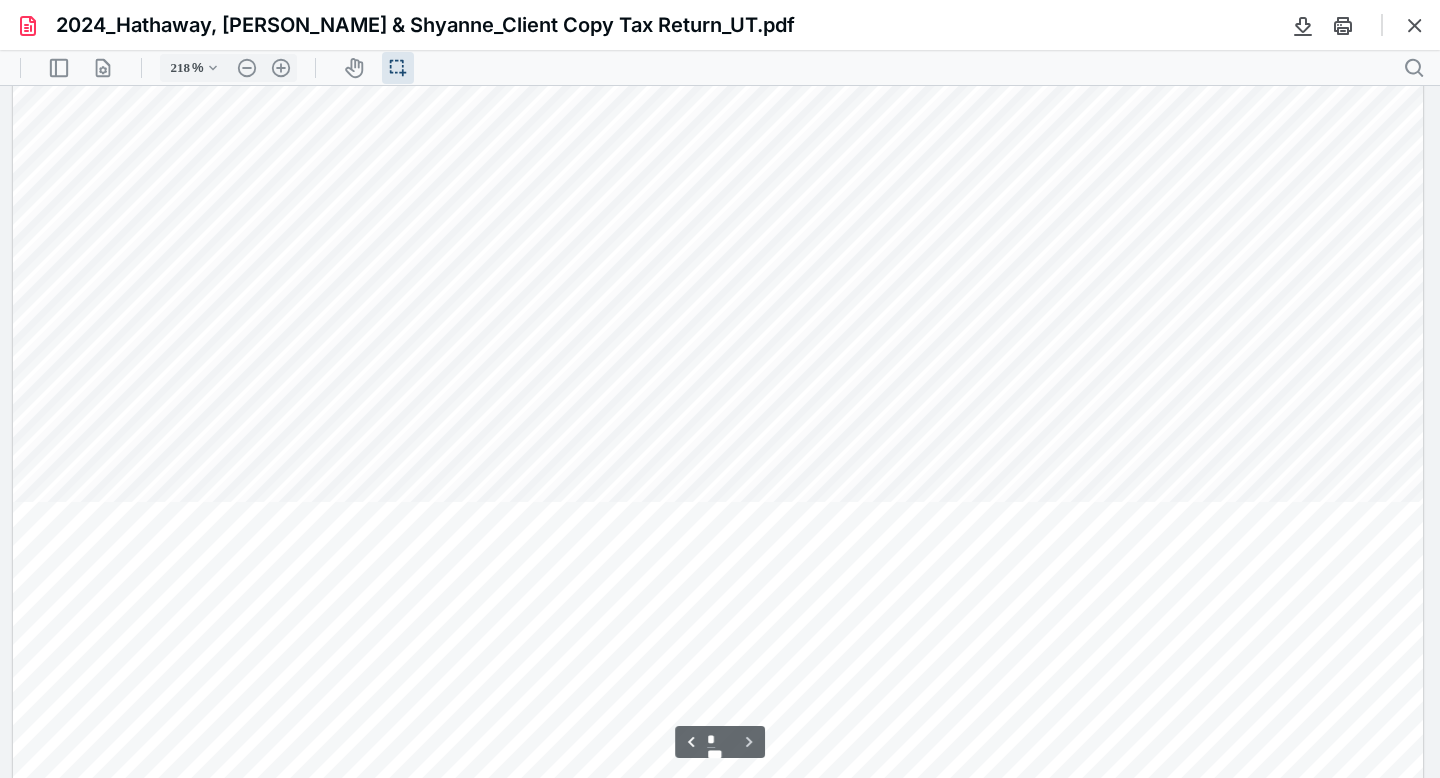 scroll, scrollTop: 8383, scrollLeft: 0, axis: vertical 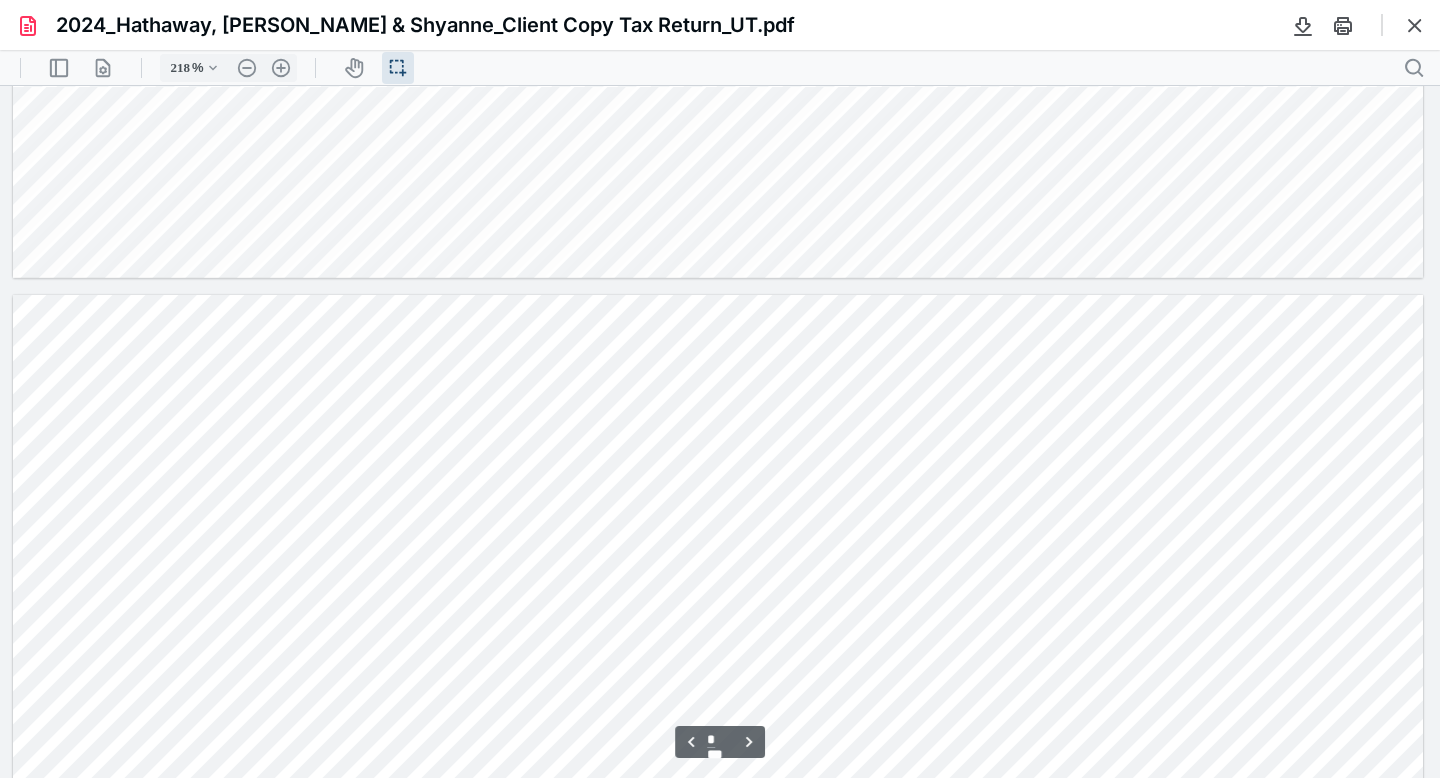 type on "*" 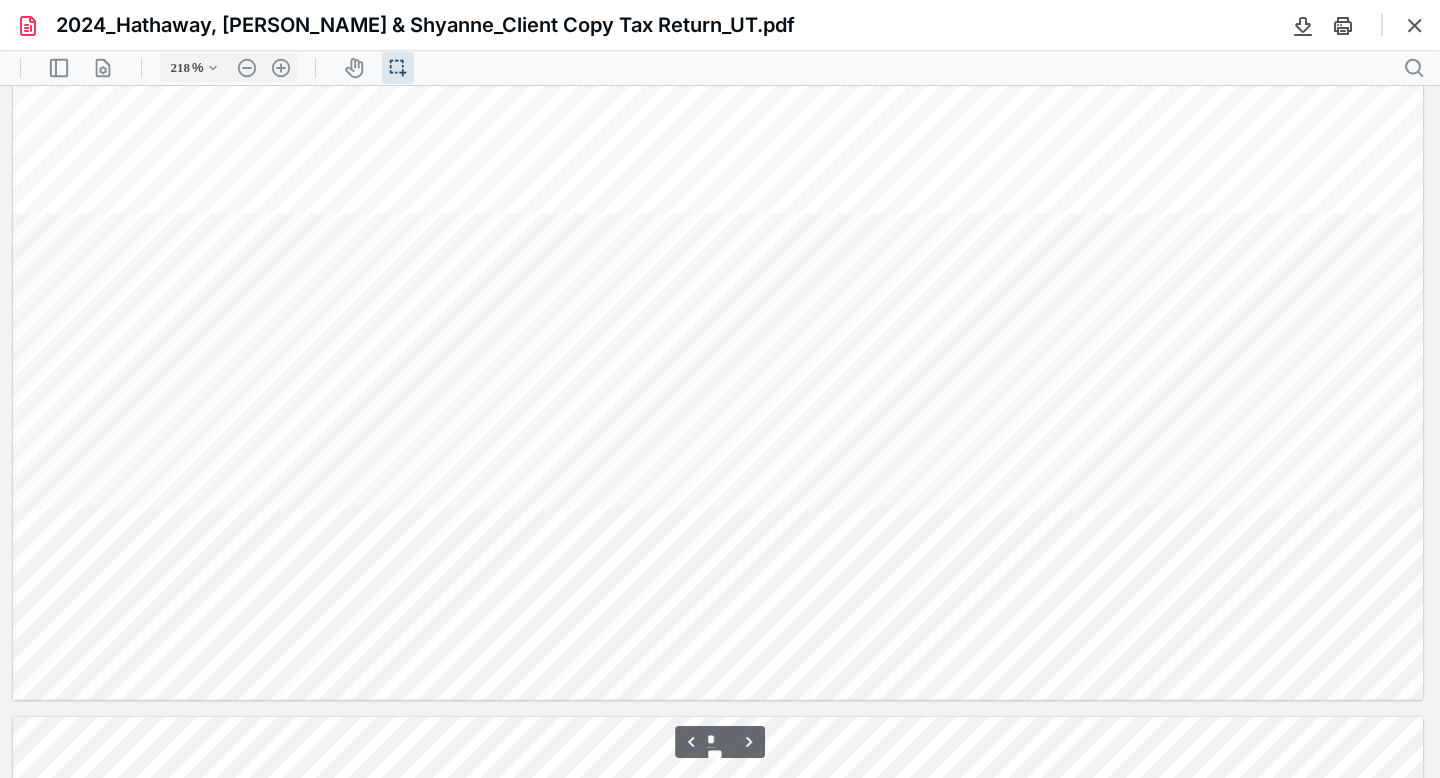 scroll, scrollTop: 4732, scrollLeft: 0, axis: vertical 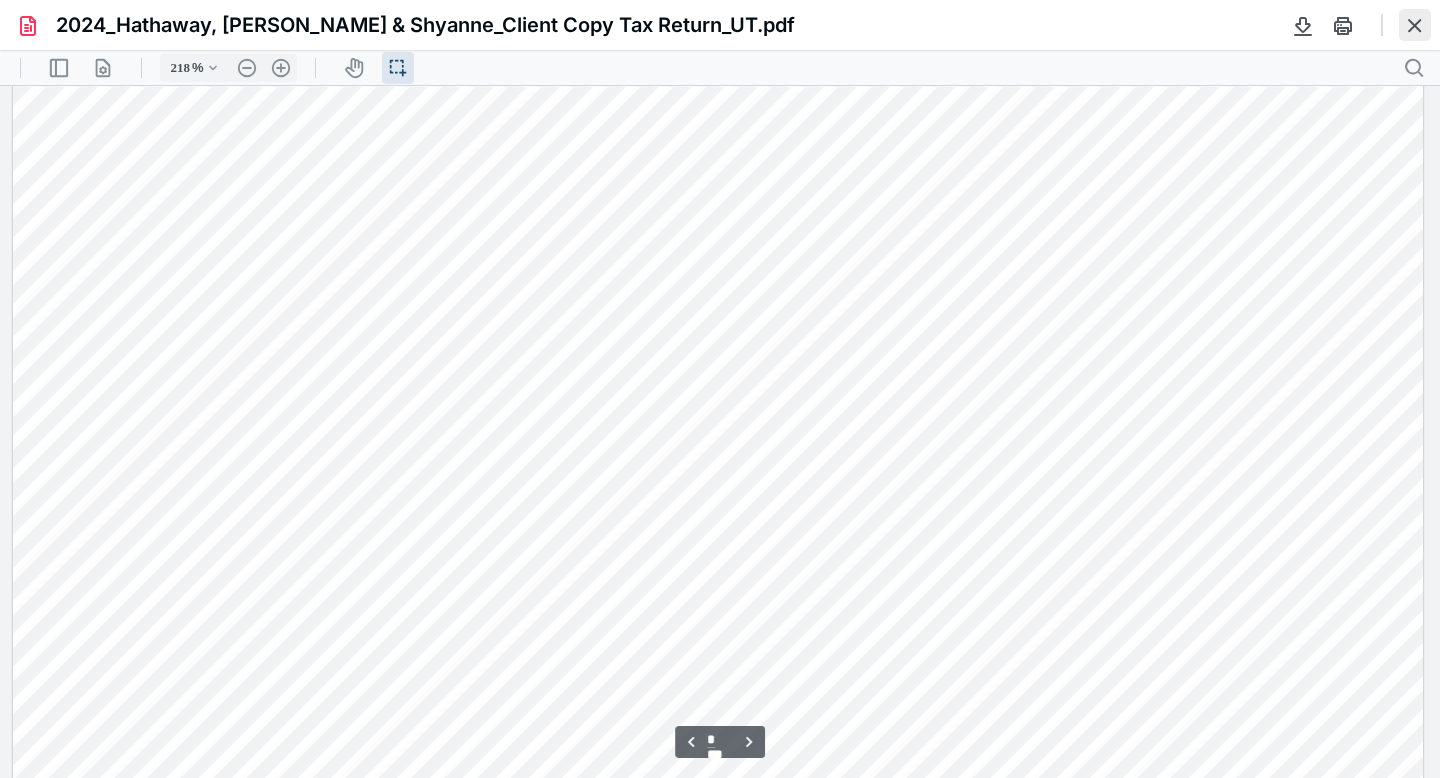 click at bounding box center [1415, 25] 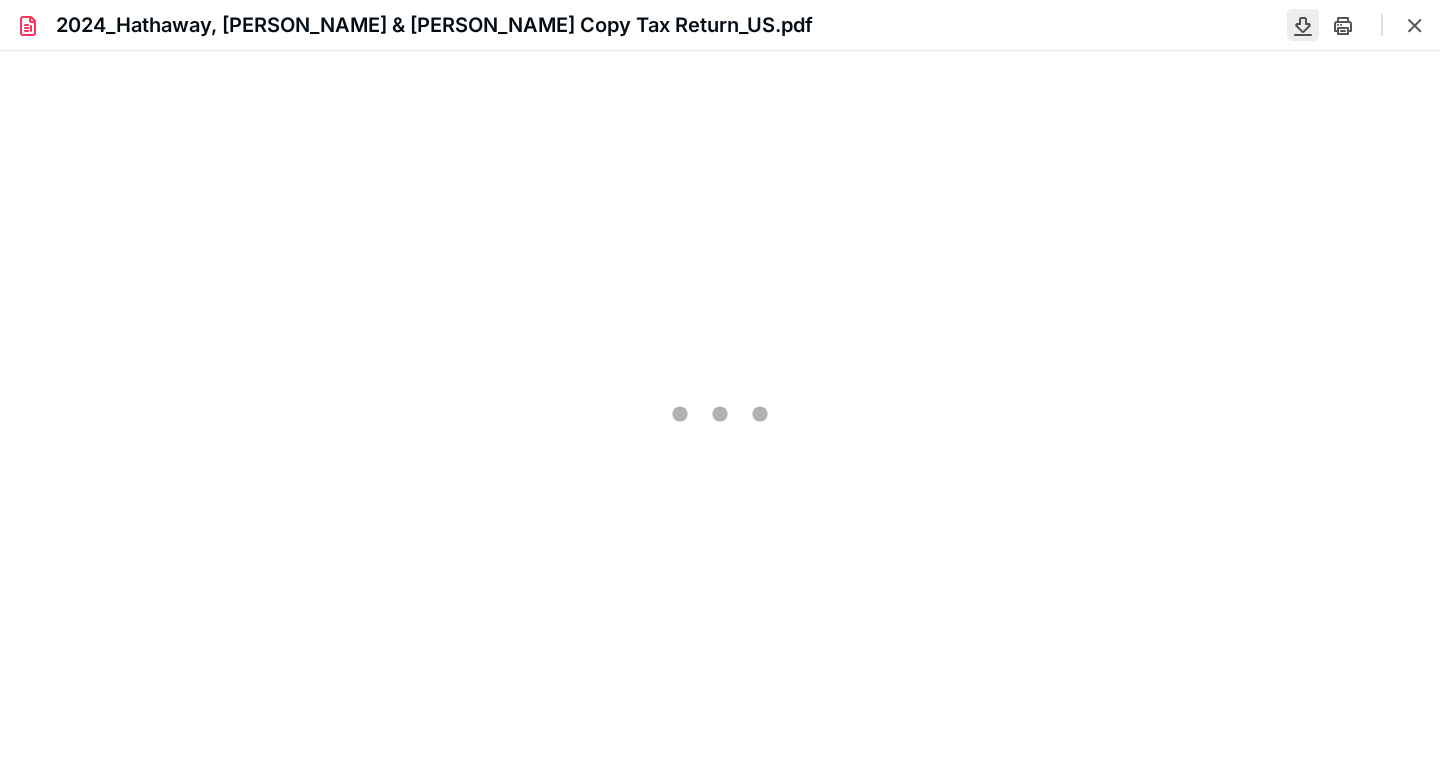 scroll, scrollTop: 0, scrollLeft: 0, axis: both 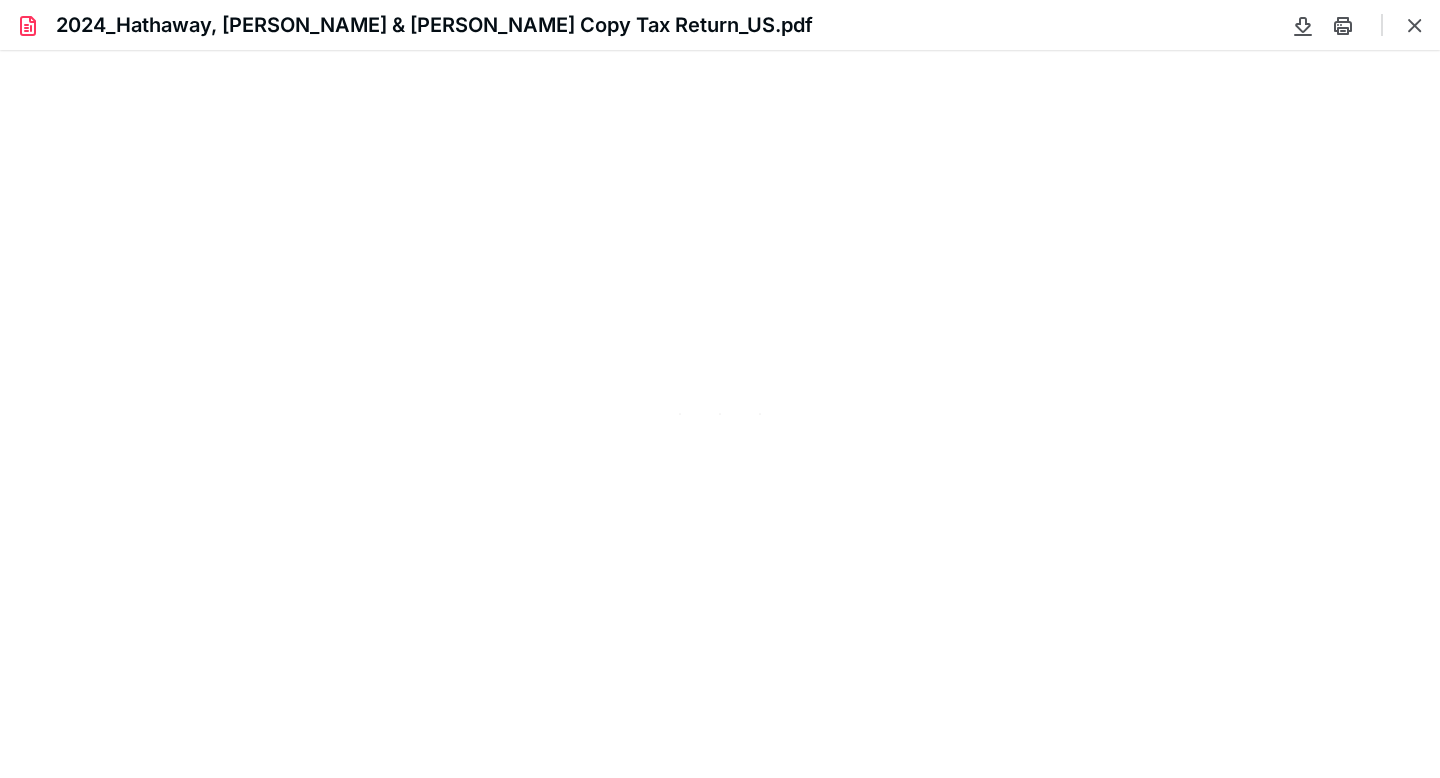type on "83" 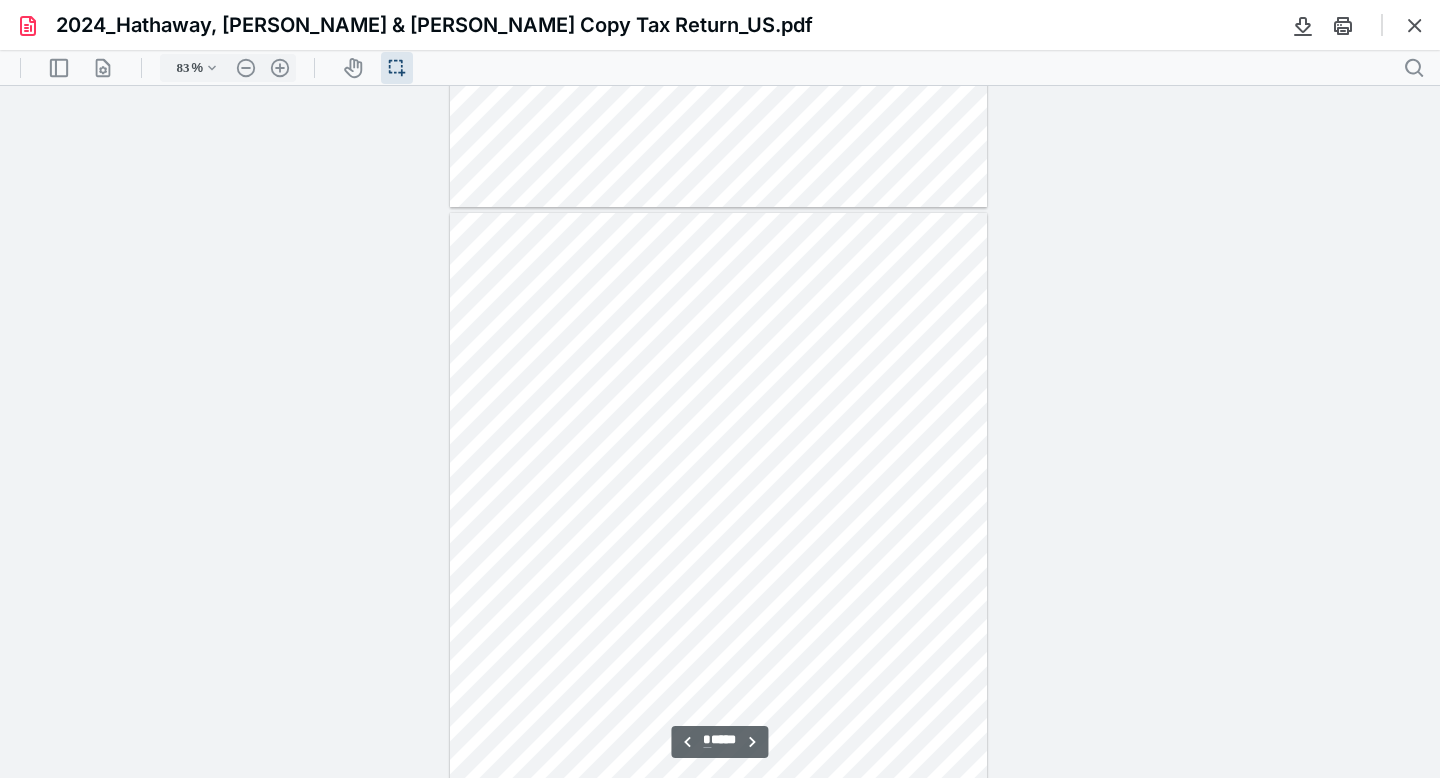 type on "*" 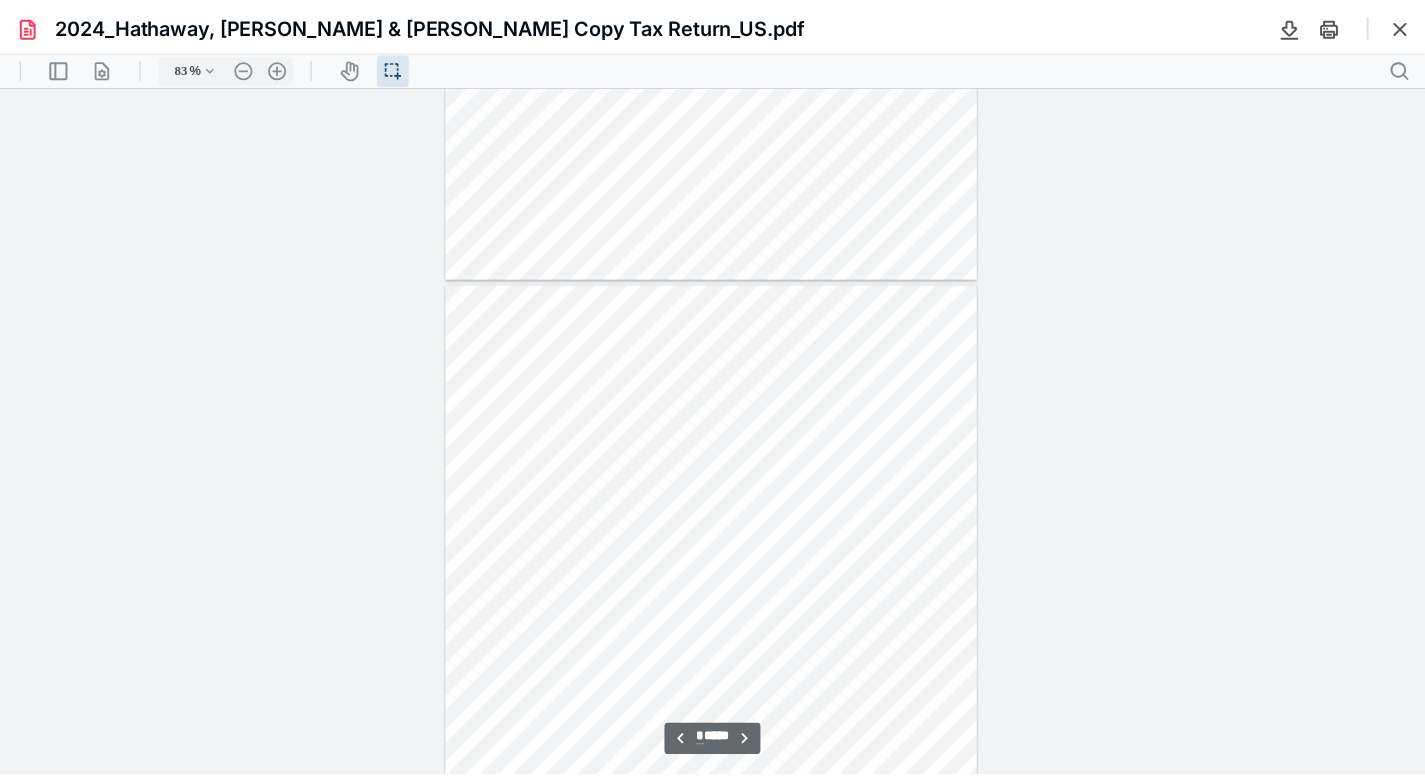 scroll, scrollTop: 5064, scrollLeft: 0, axis: vertical 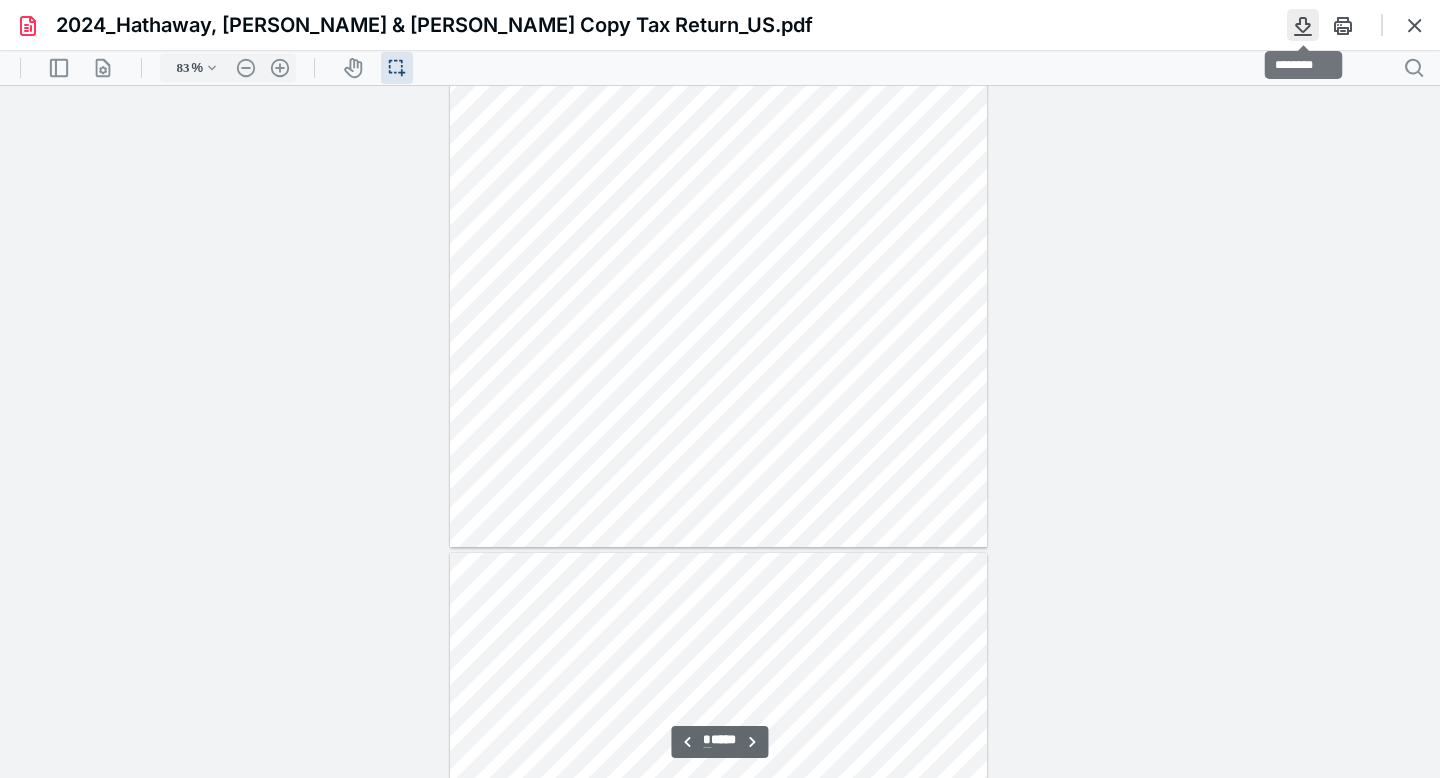 click at bounding box center [1303, 25] 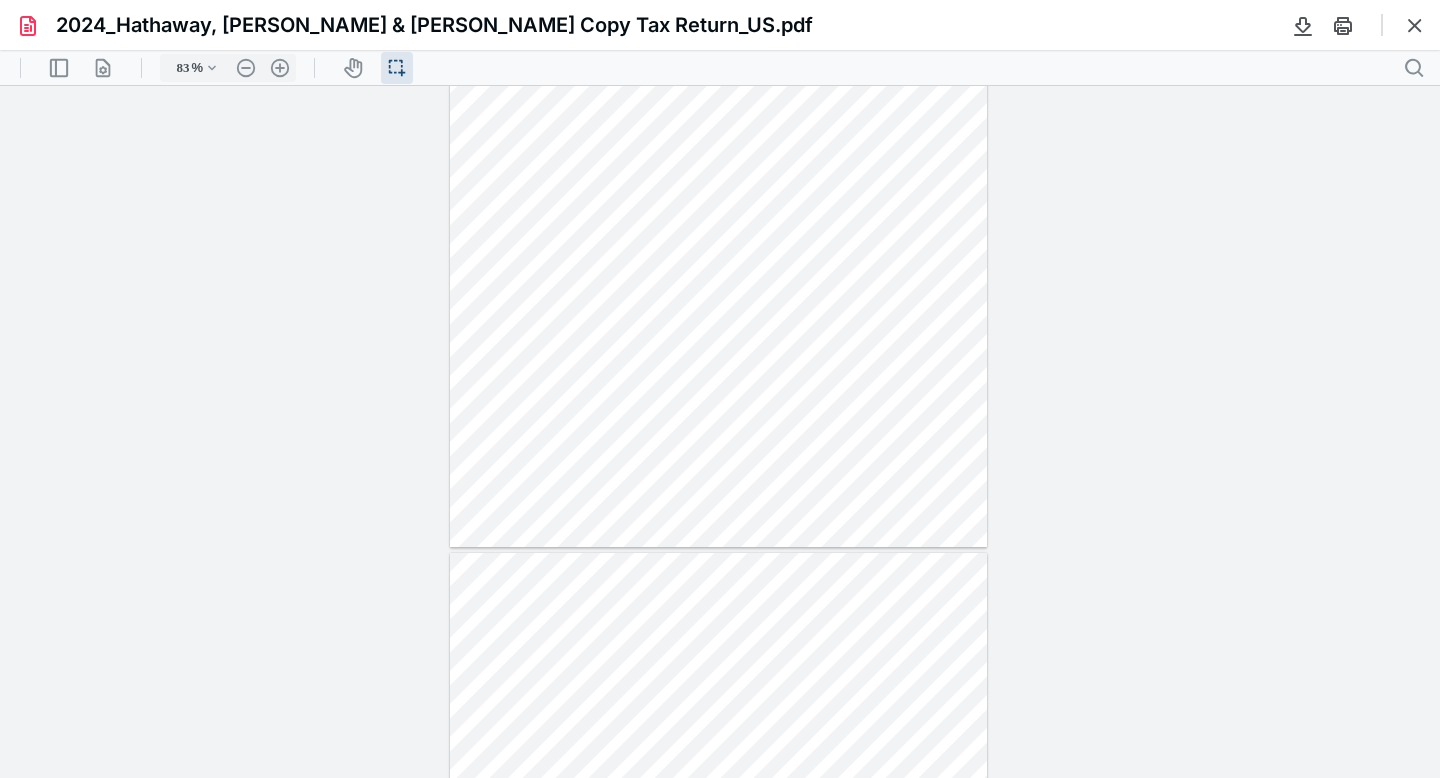 click at bounding box center [720, 432] 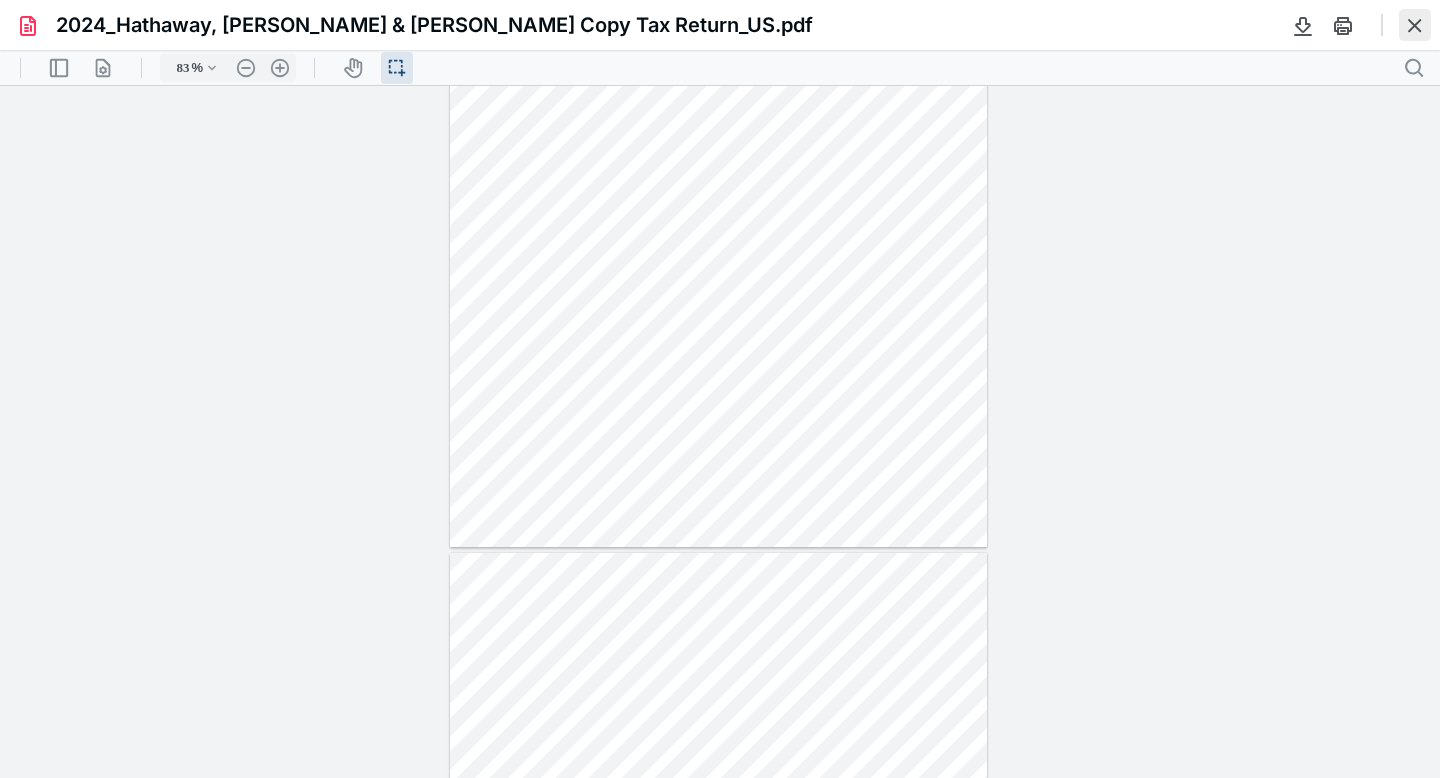 click at bounding box center [1415, 25] 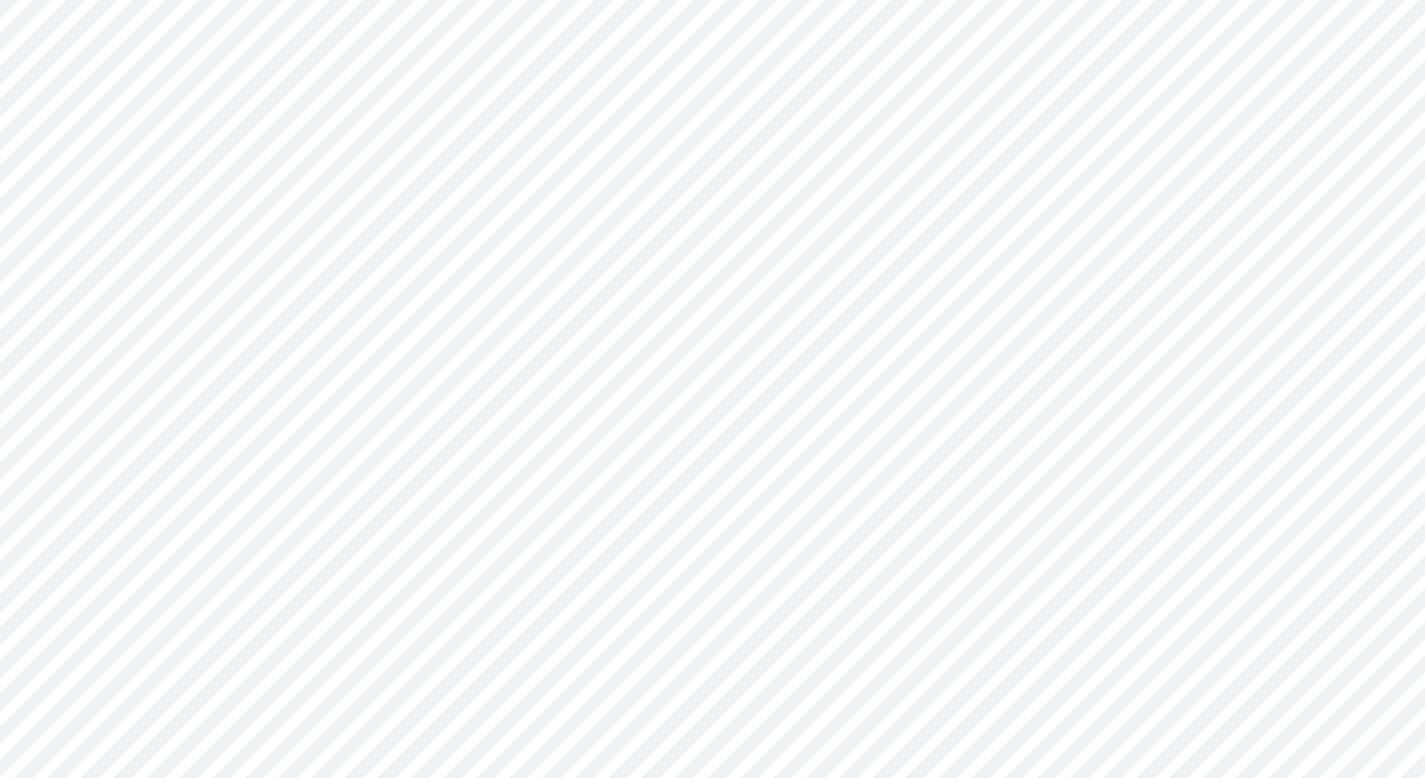 scroll, scrollTop: 0, scrollLeft: 0, axis: both 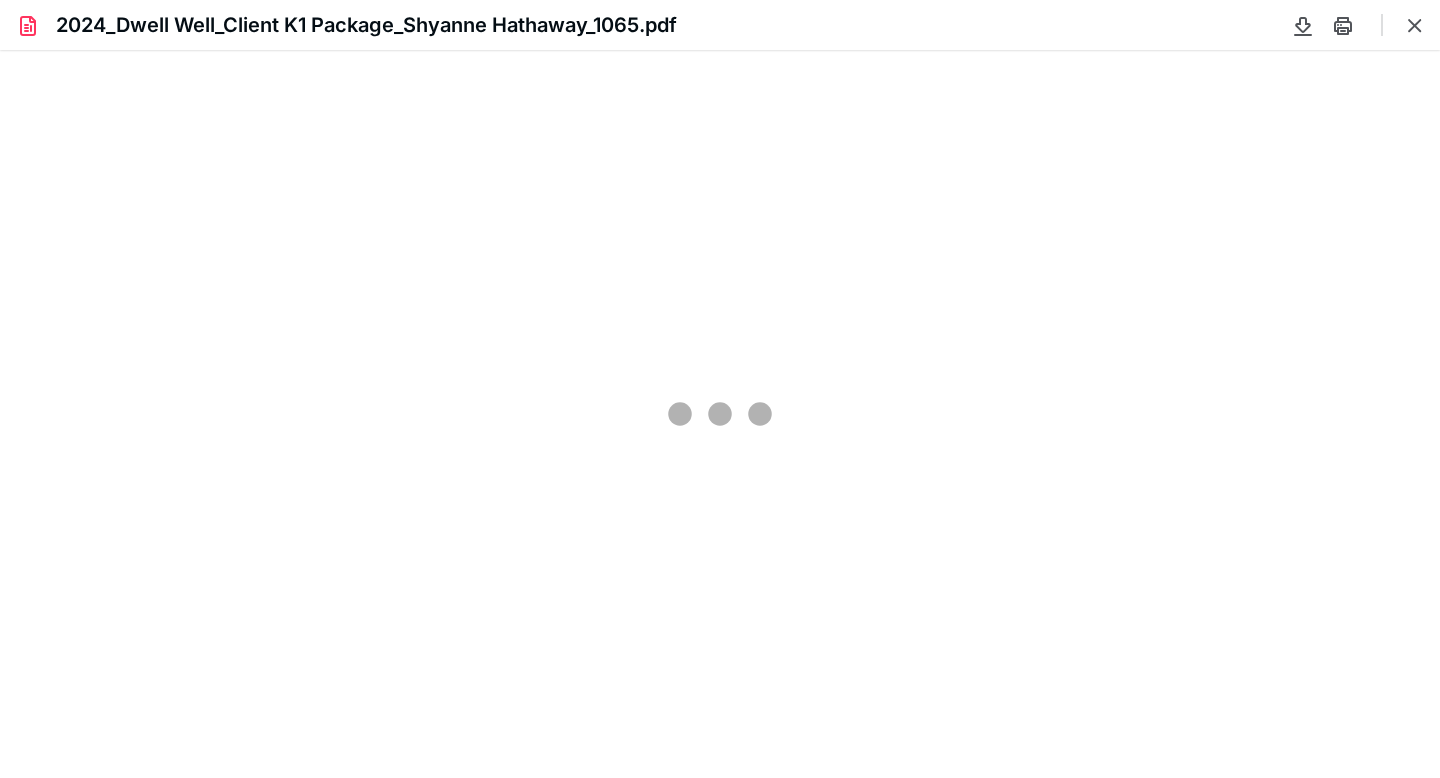 type on "83" 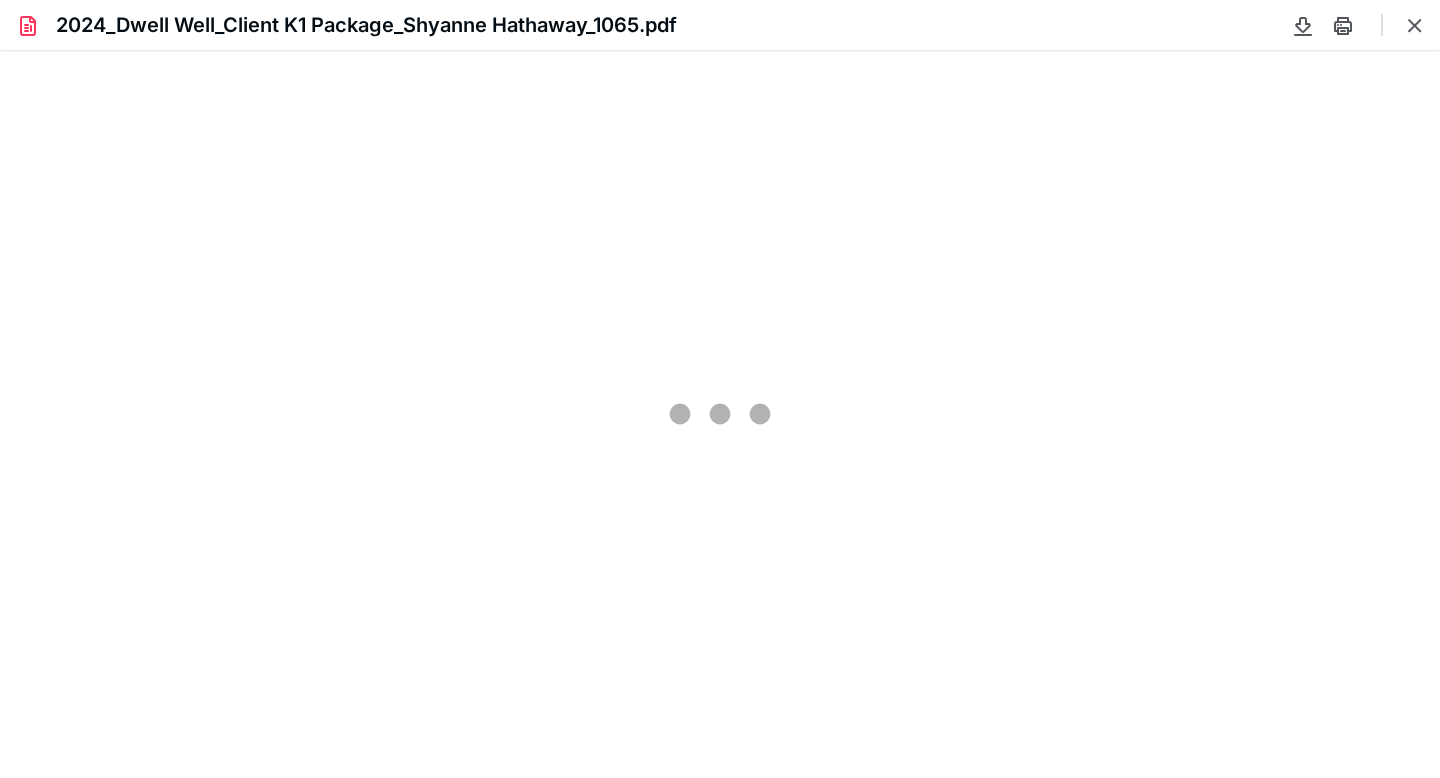 scroll, scrollTop: 39, scrollLeft: 0, axis: vertical 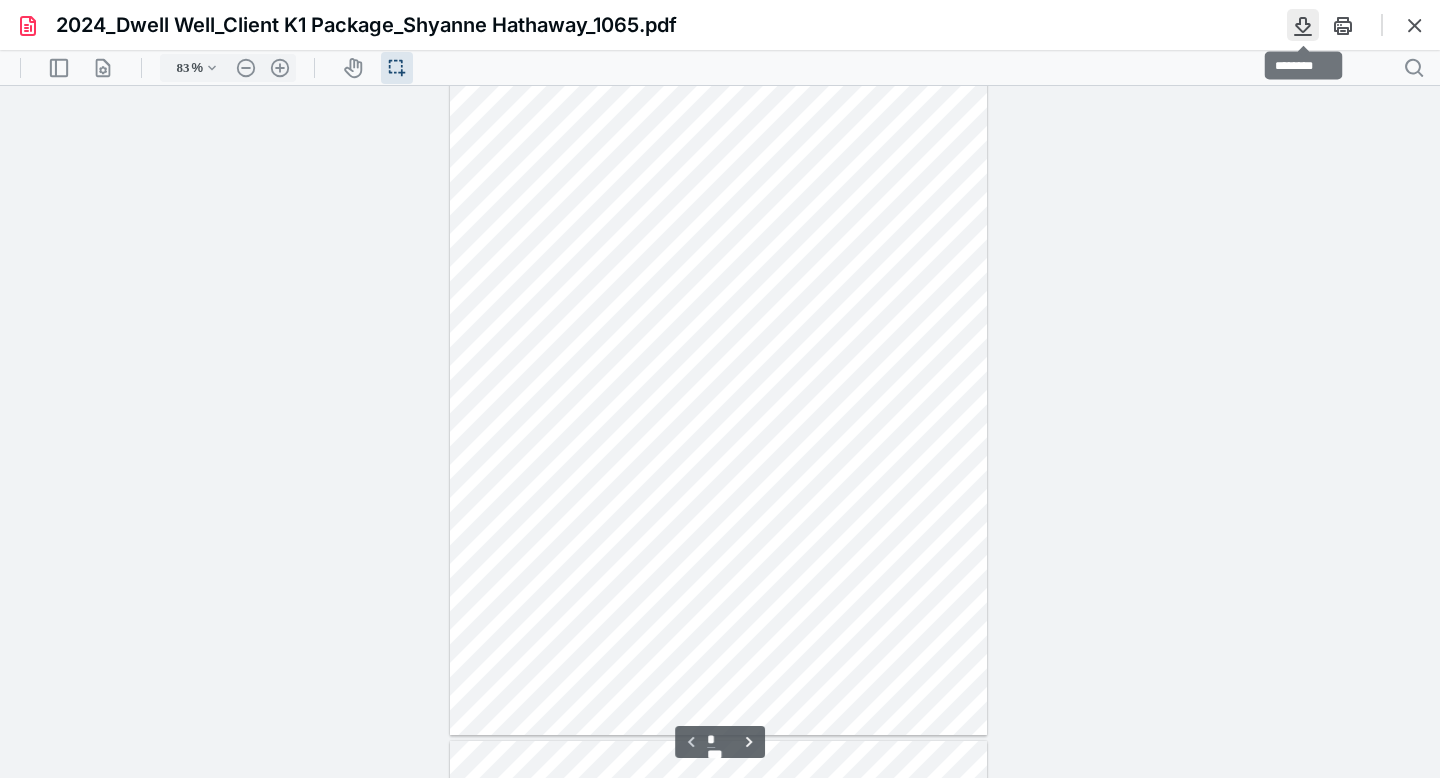 click at bounding box center (1303, 25) 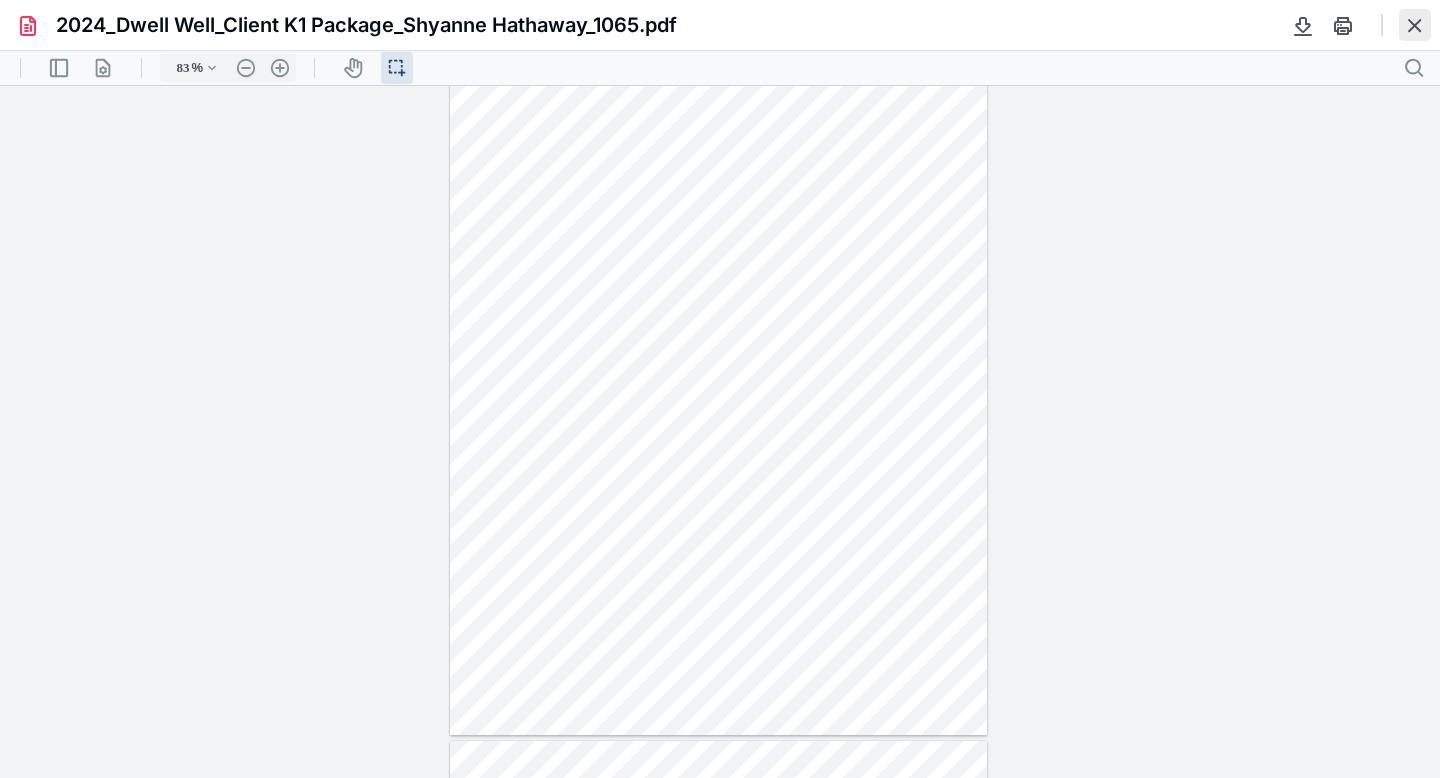 click at bounding box center [1415, 25] 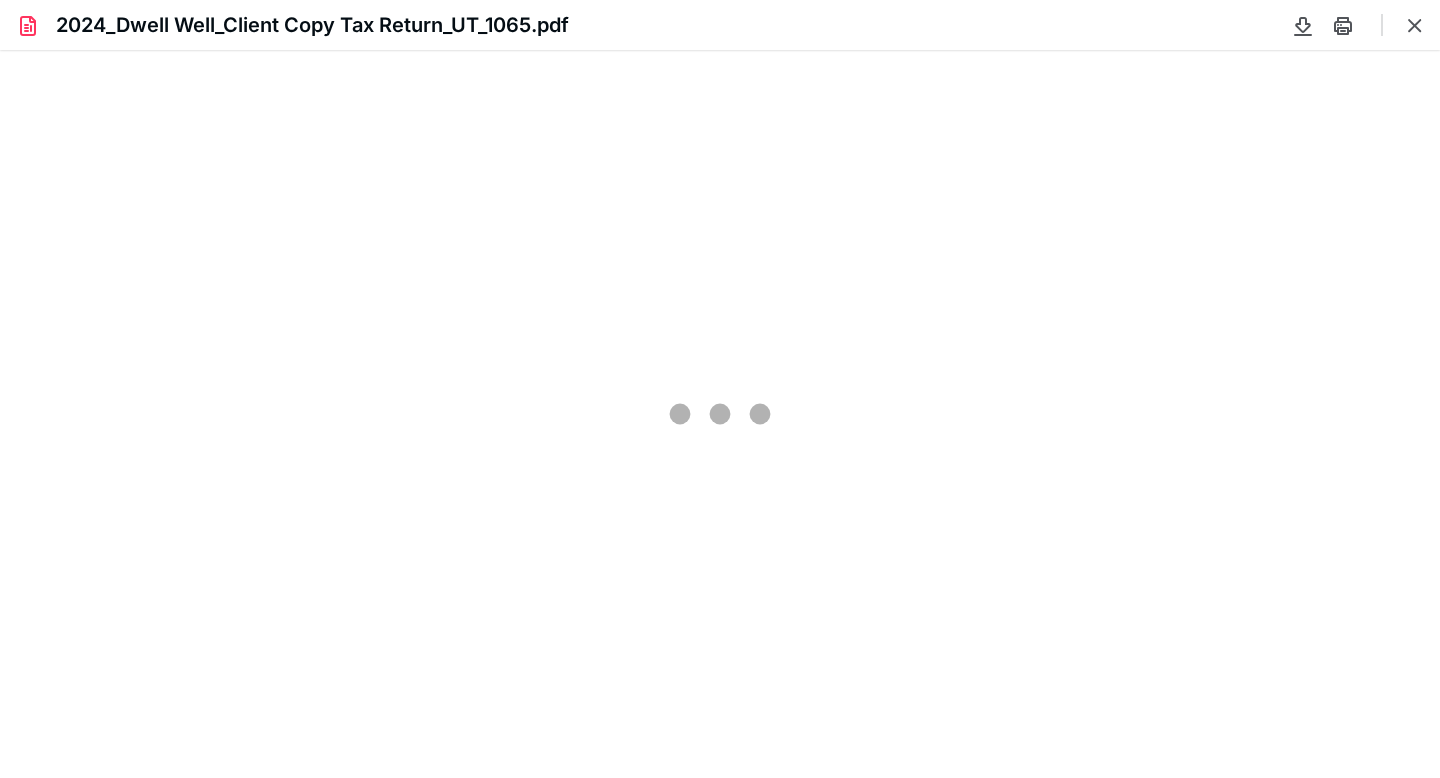 scroll, scrollTop: 0, scrollLeft: 0, axis: both 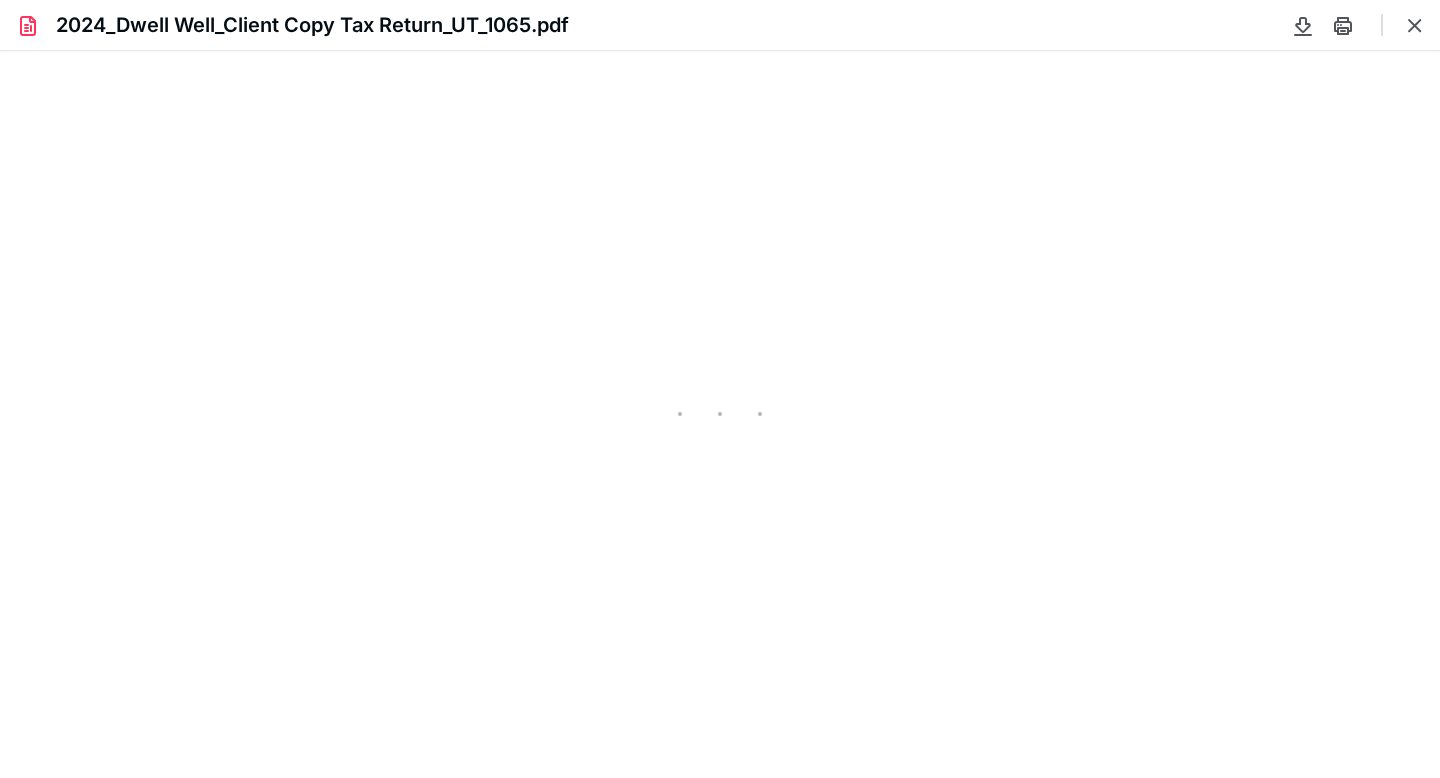 type on "83" 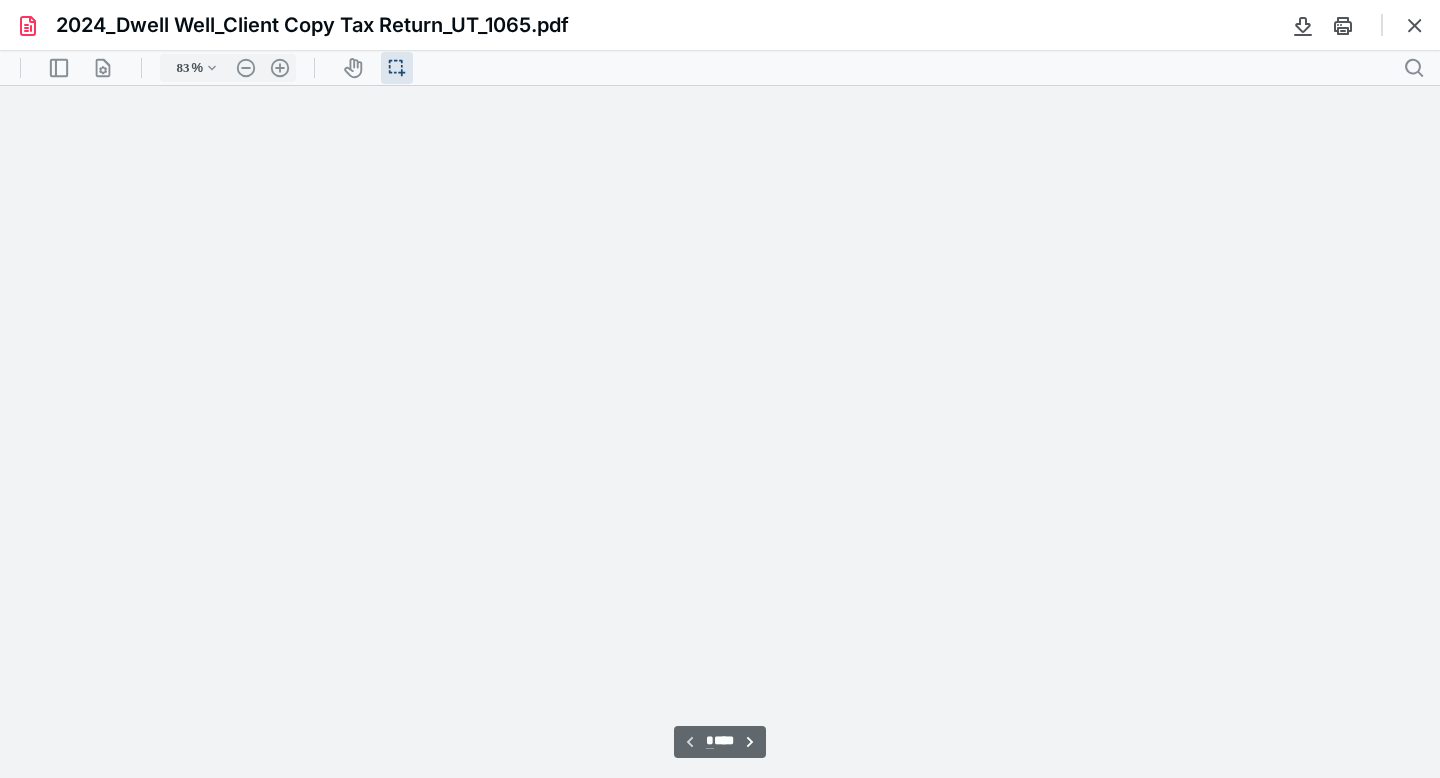 scroll, scrollTop: 39, scrollLeft: 0, axis: vertical 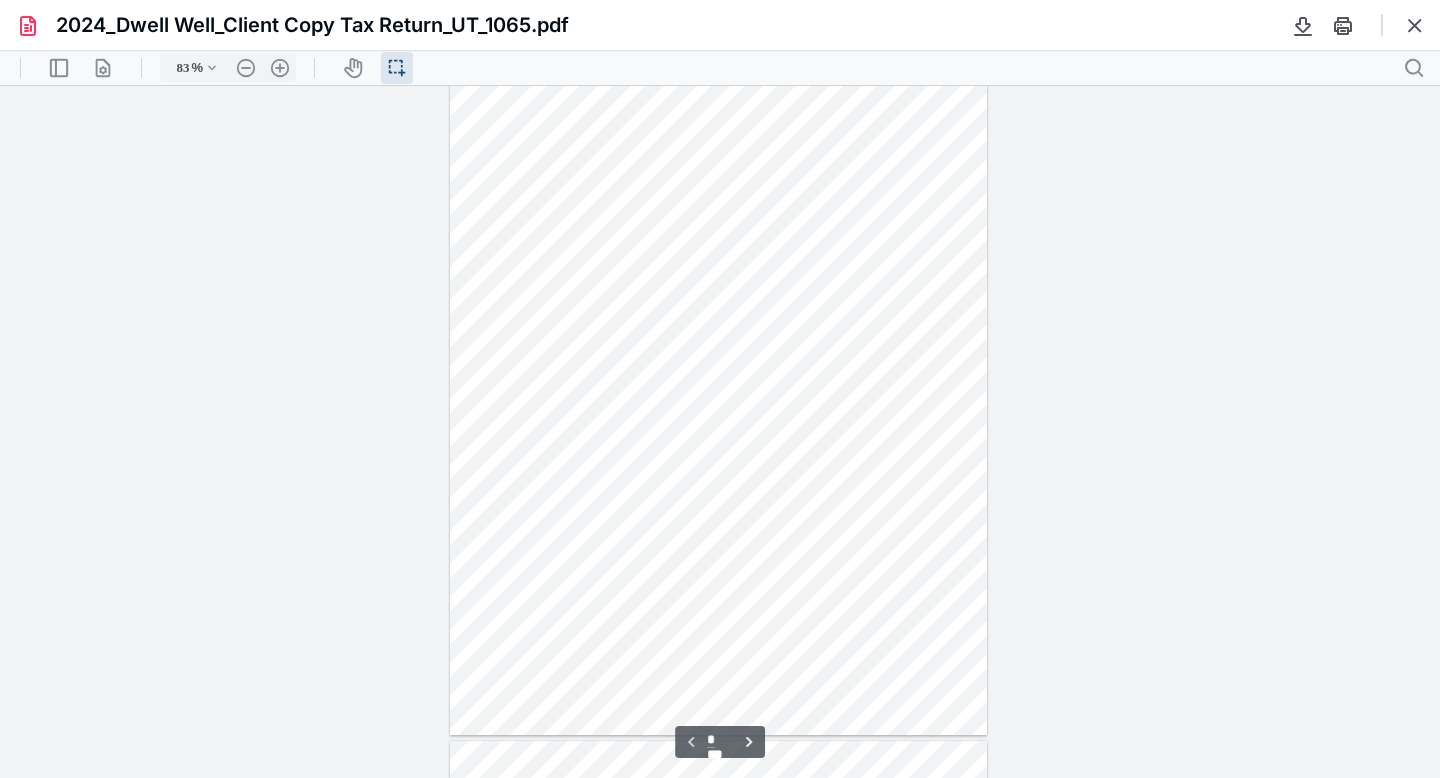 click at bounding box center [720, 432] 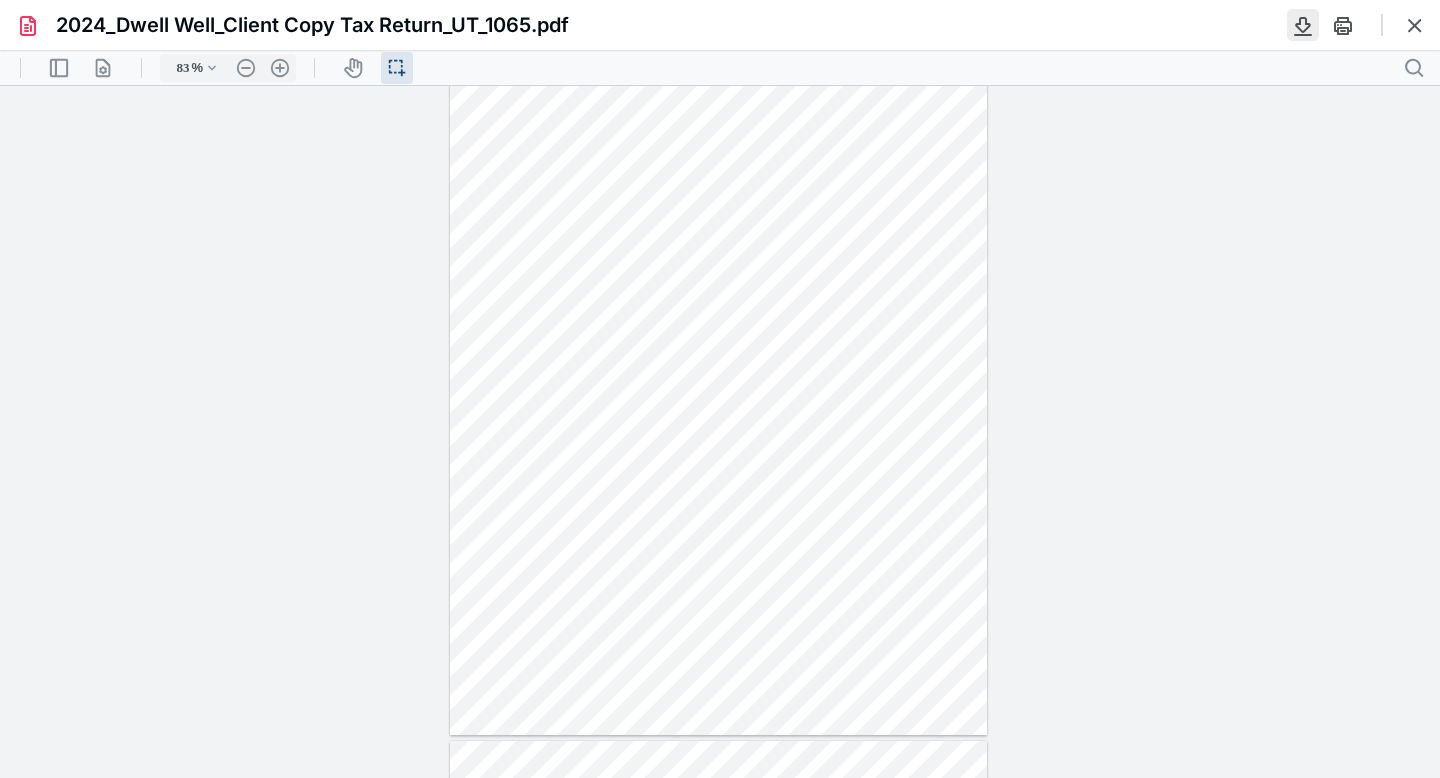 click at bounding box center (1303, 25) 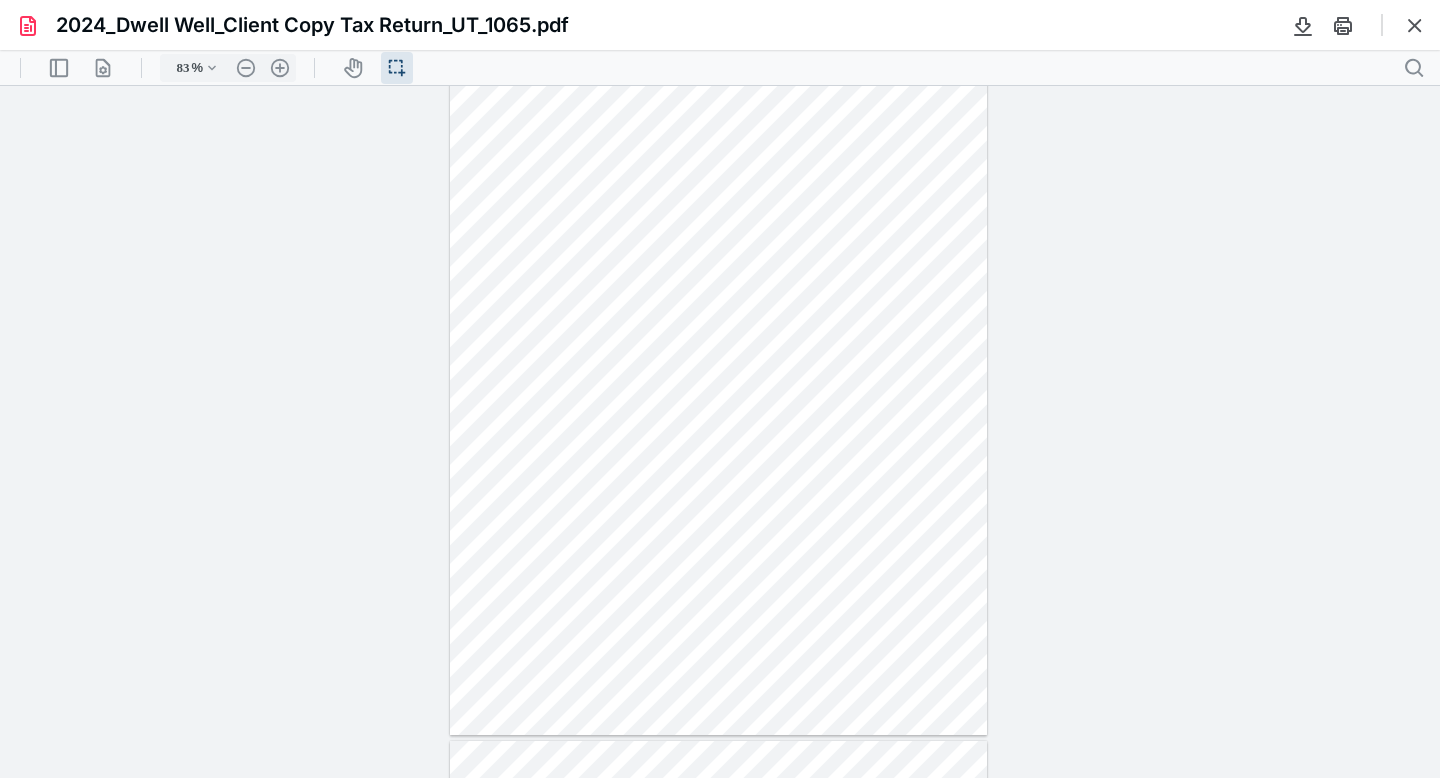 click at bounding box center [720, 432] 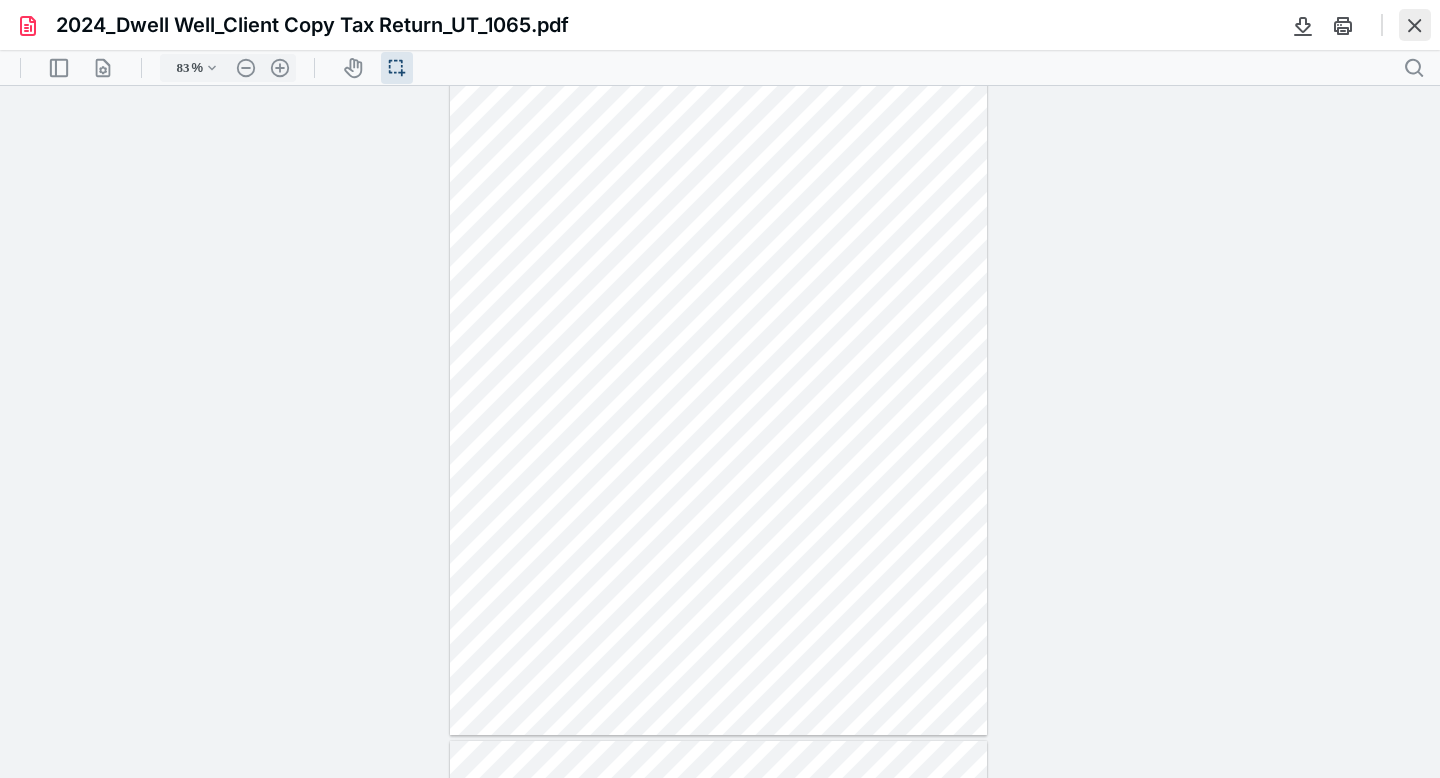 click at bounding box center (1415, 25) 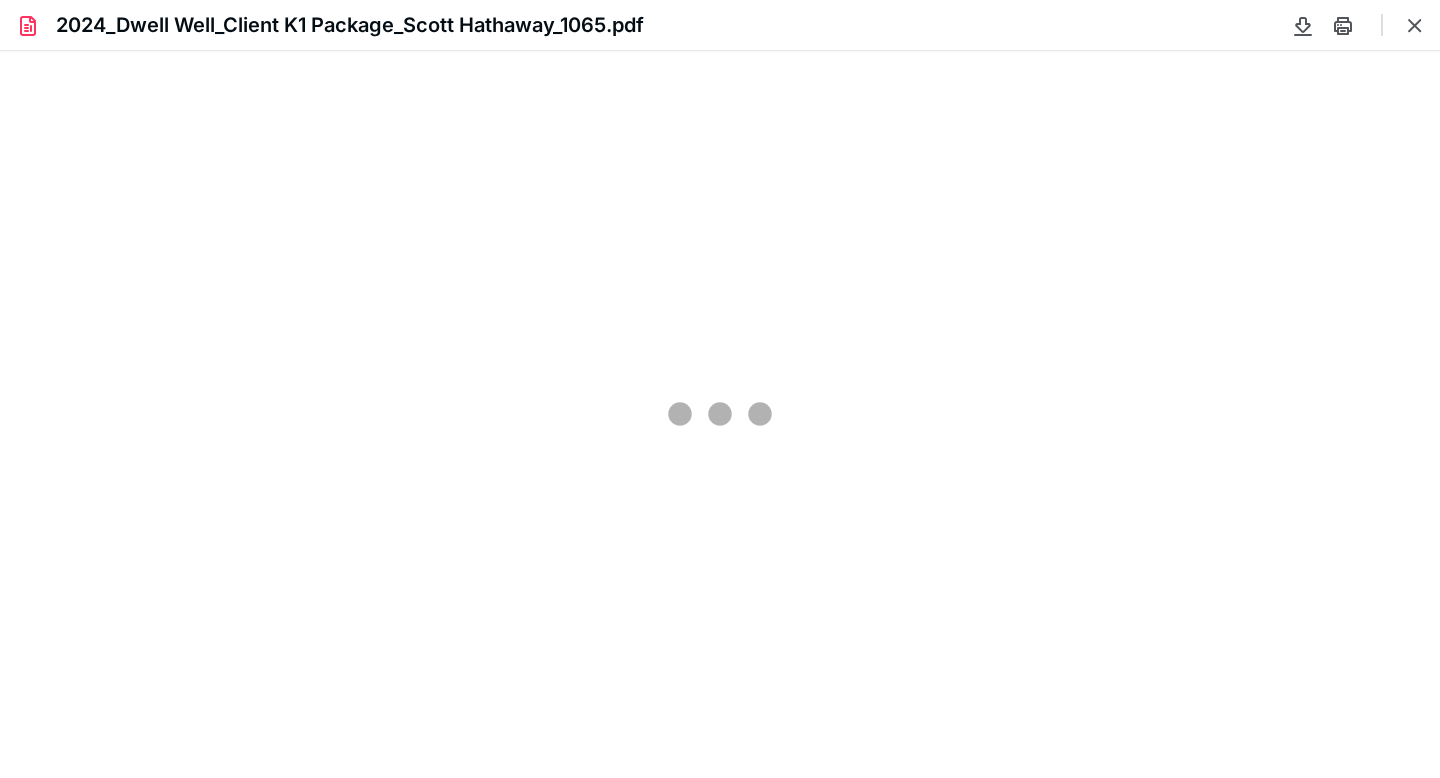 scroll, scrollTop: 0, scrollLeft: 0, axis: both 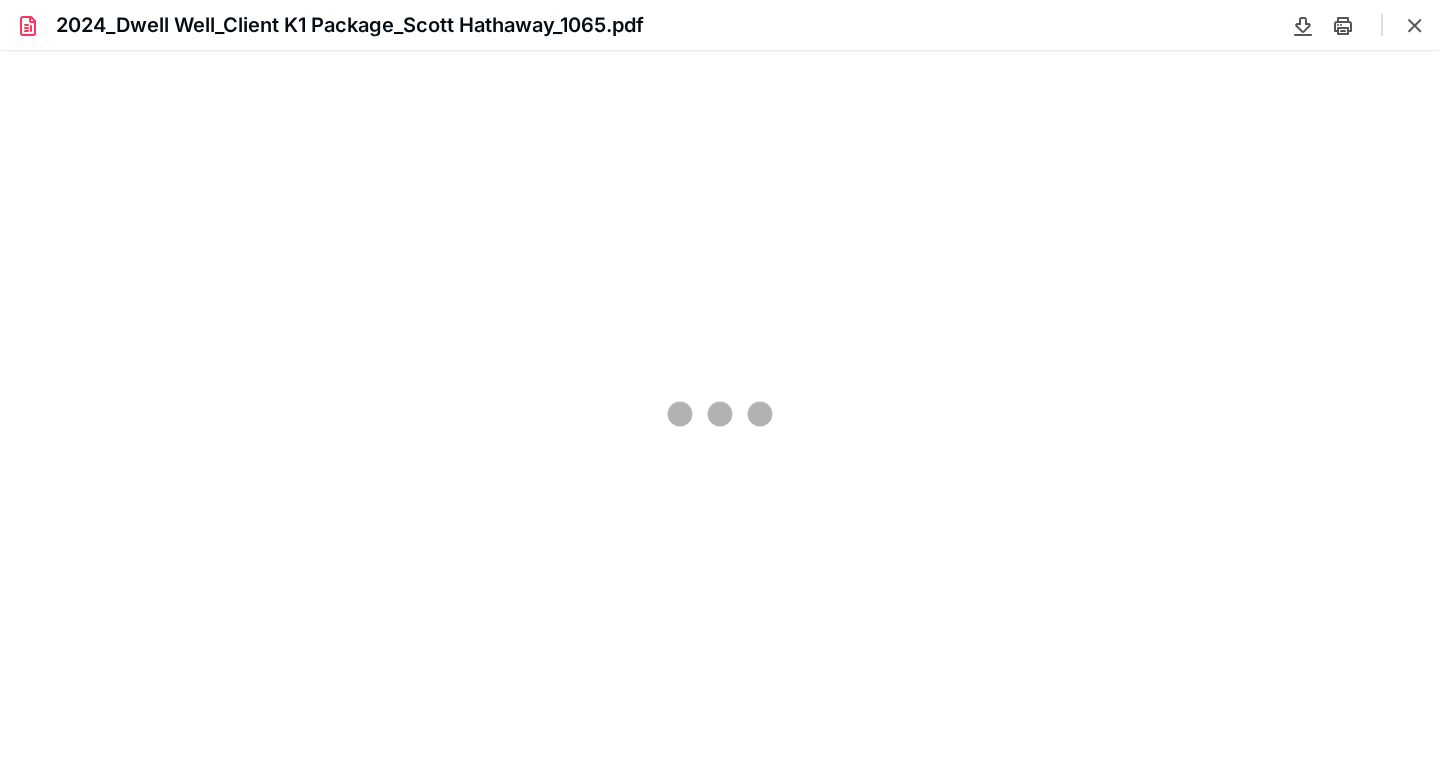 type on "83" 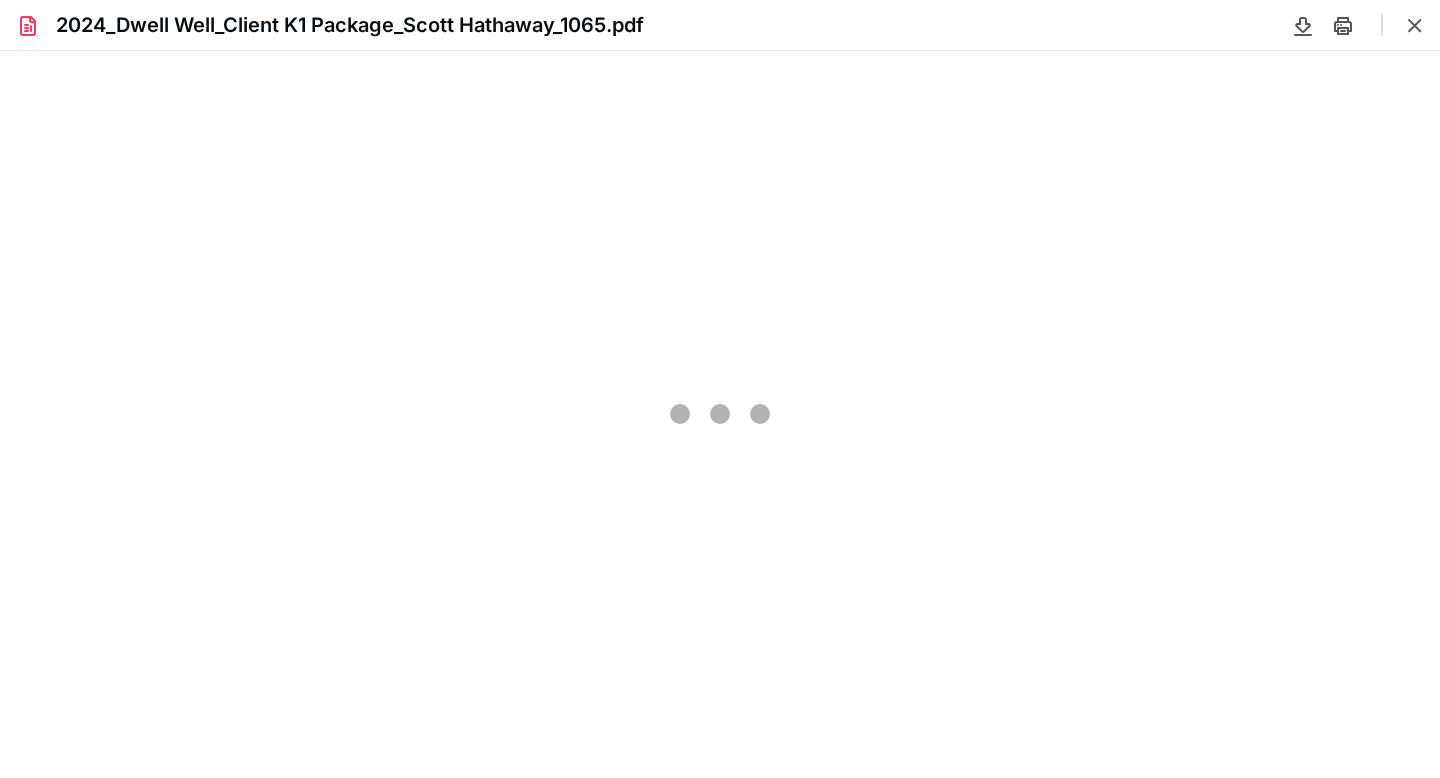 scroll, scrollTop: 39, scrollLeft: 0, axis: vertical 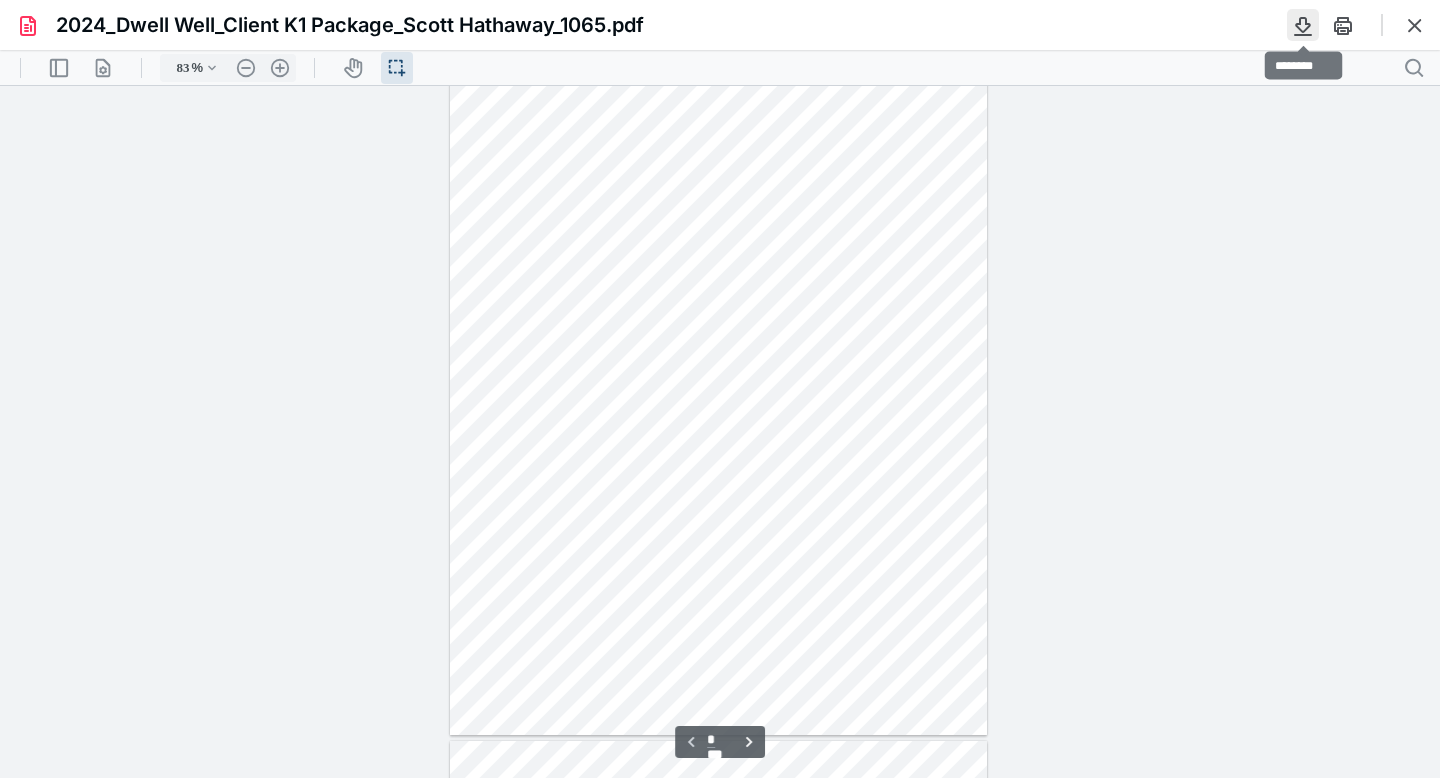 click at bounding box center (1303, 25) 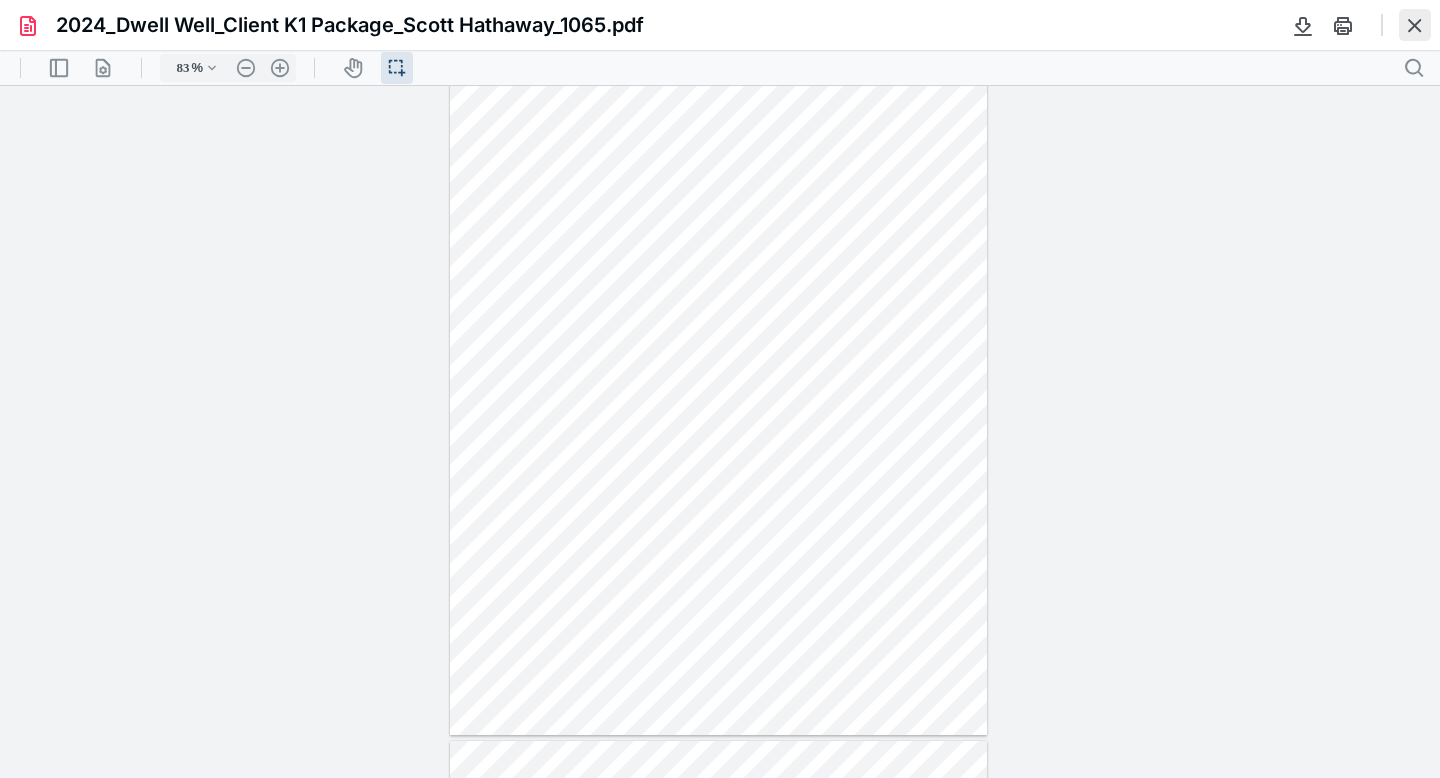 click at bounding box center (1415, 25) 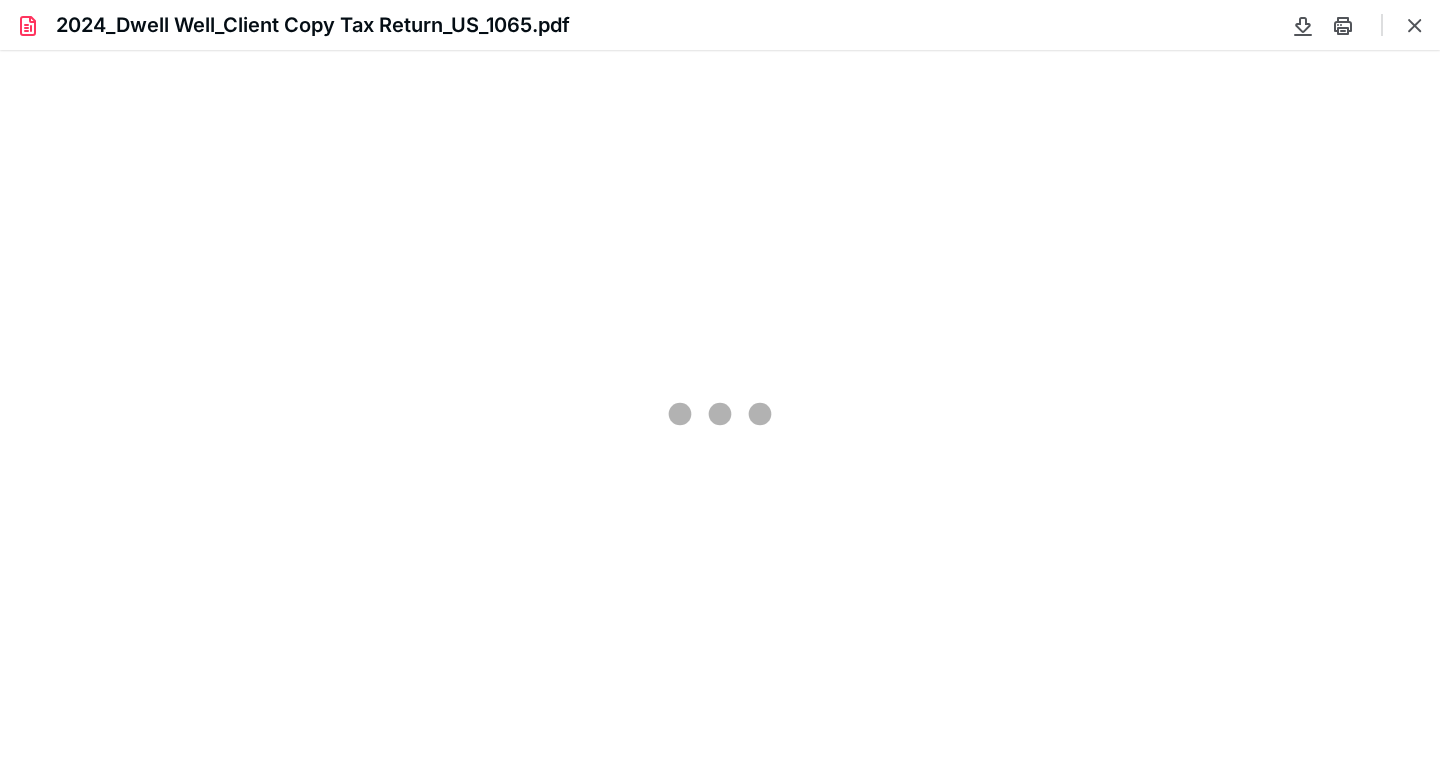 scroll, scrollTop: 0, scrollLeft: 0, axis: both 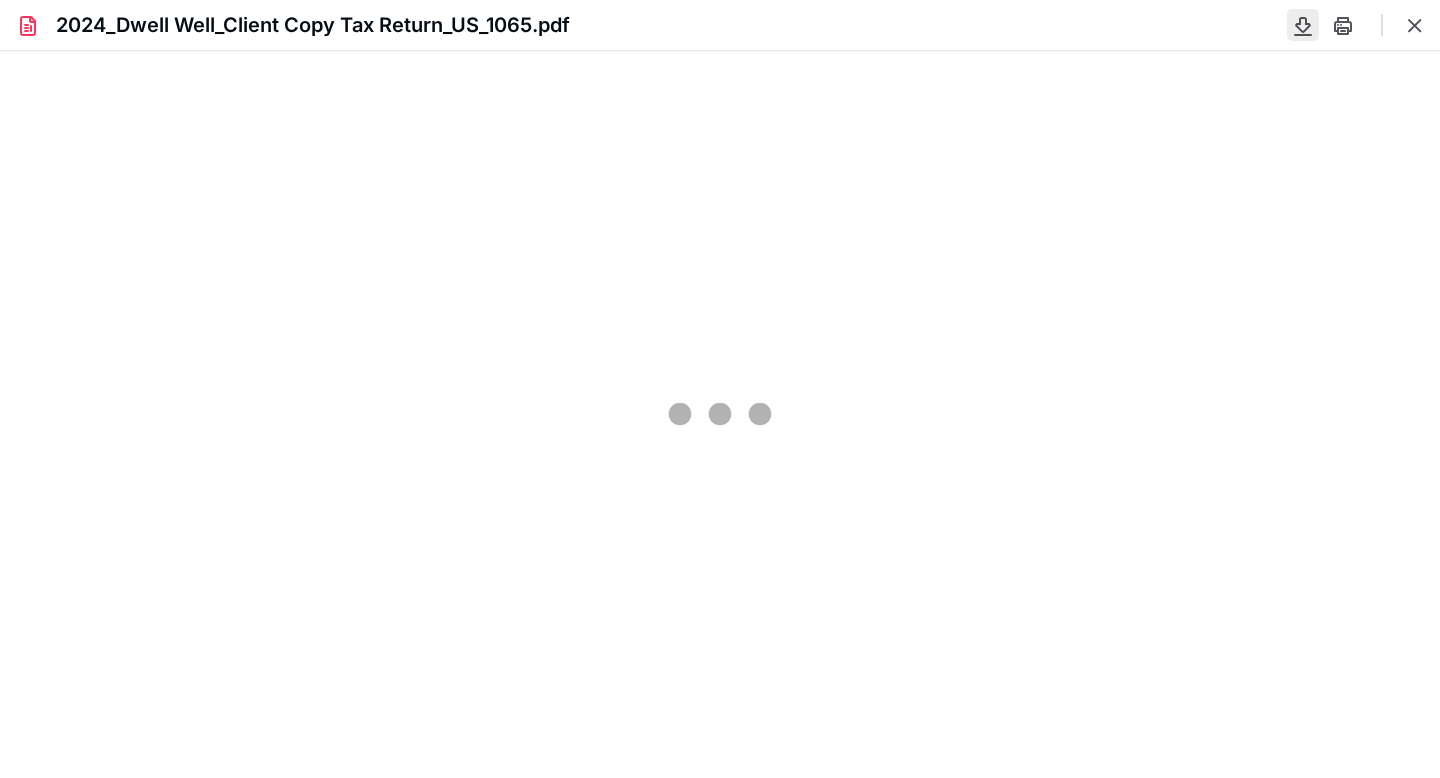 type on "83" 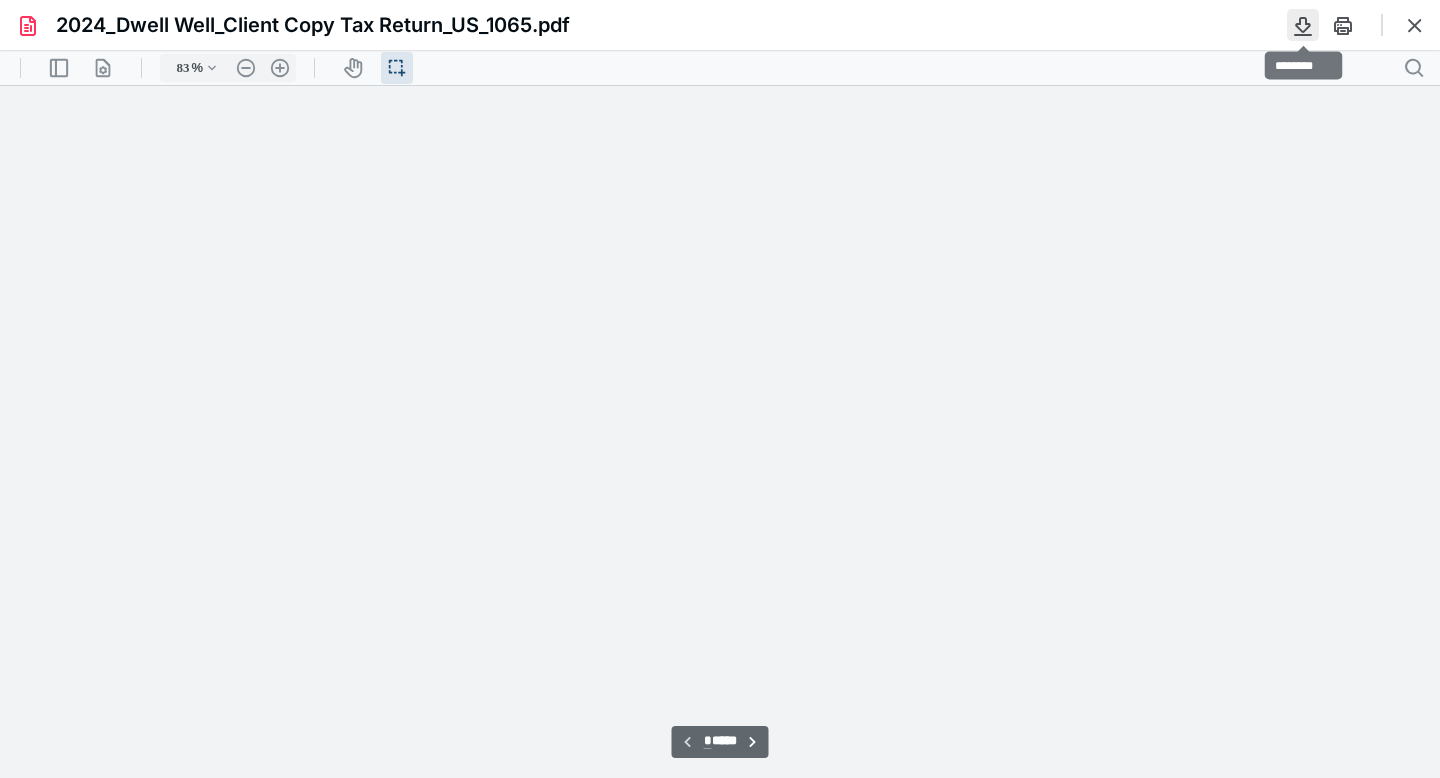 scroll, scrollTop: 39, scrollLeft: 0, axis: vertical 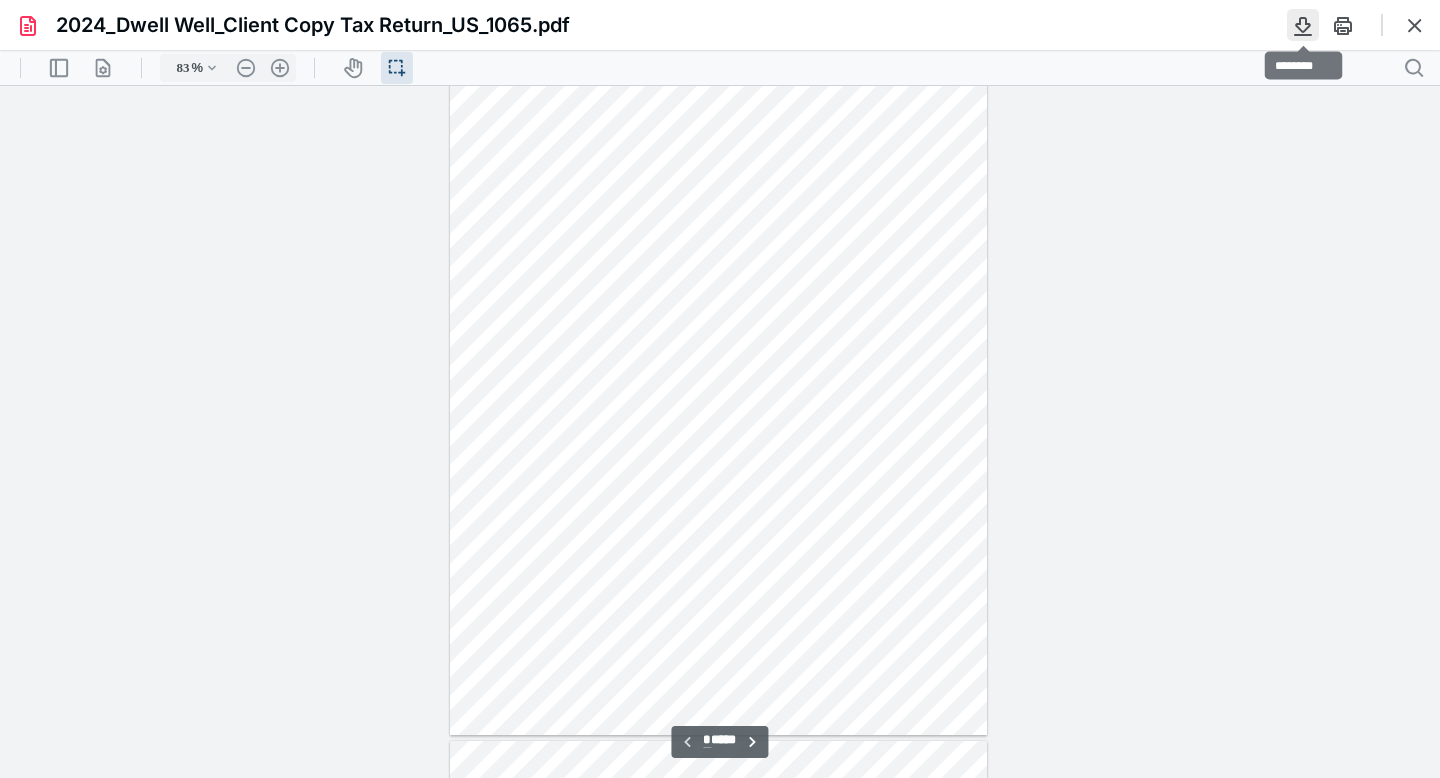 click at bounding box center [1303, 25] 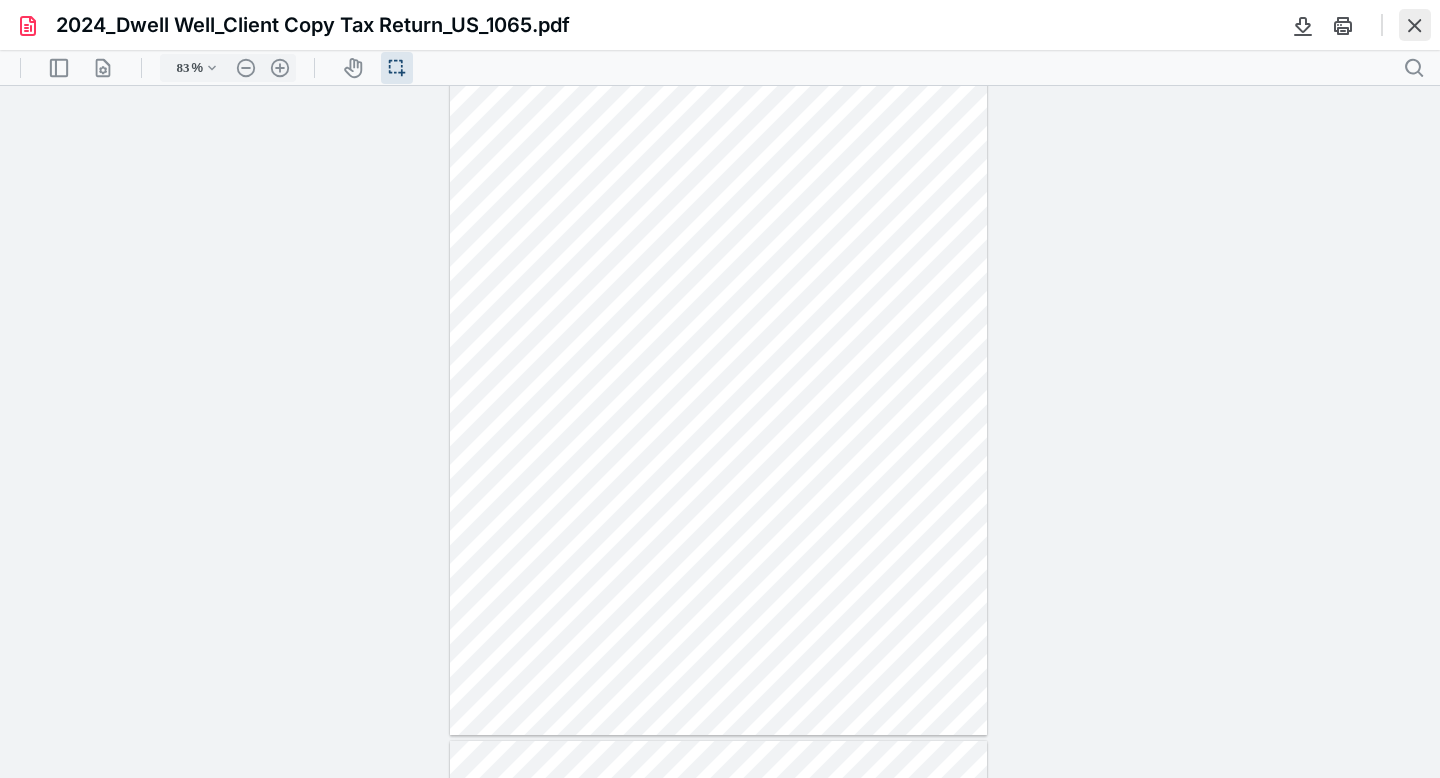 click at bounding box center (1415, 25) 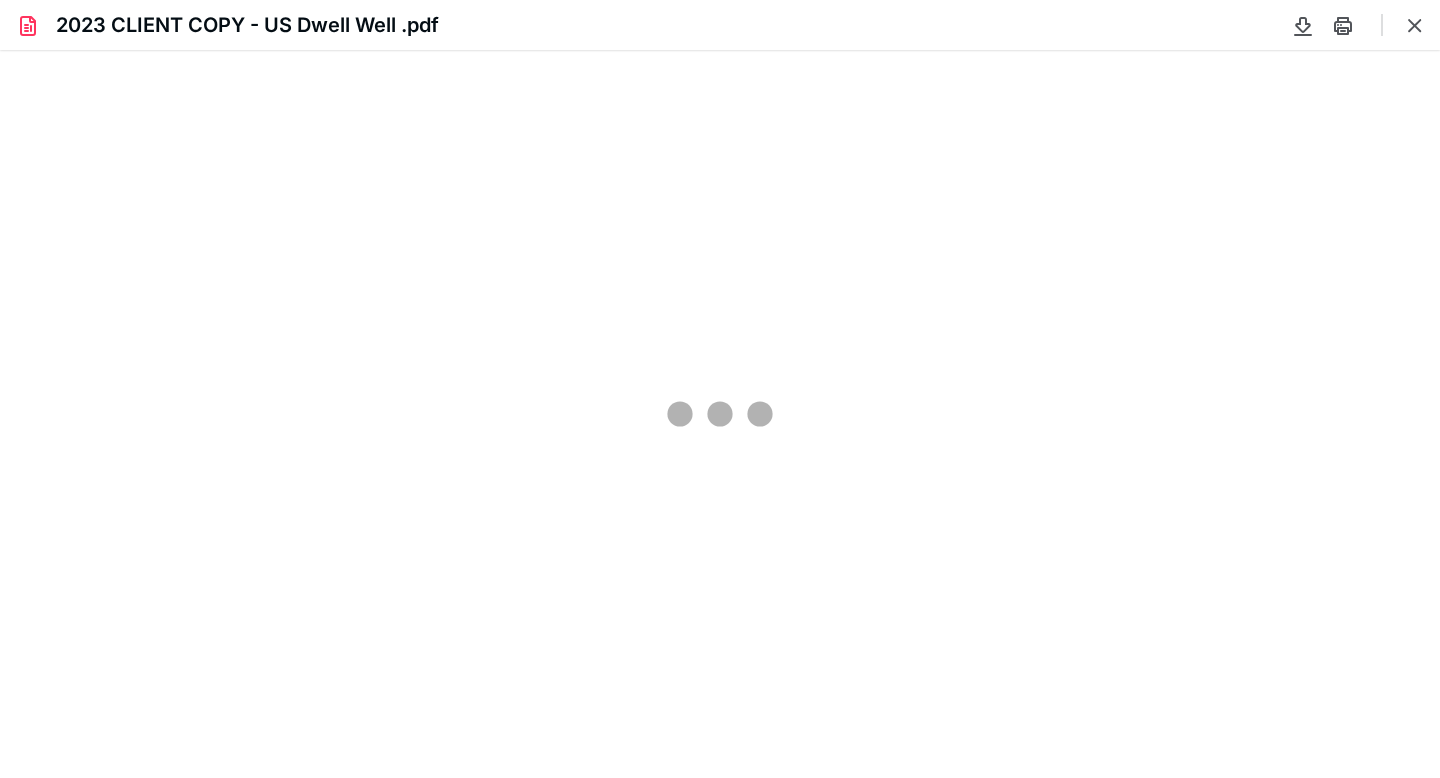 scroll, scrollTop: 0, scrollLeft: 0, axis: both 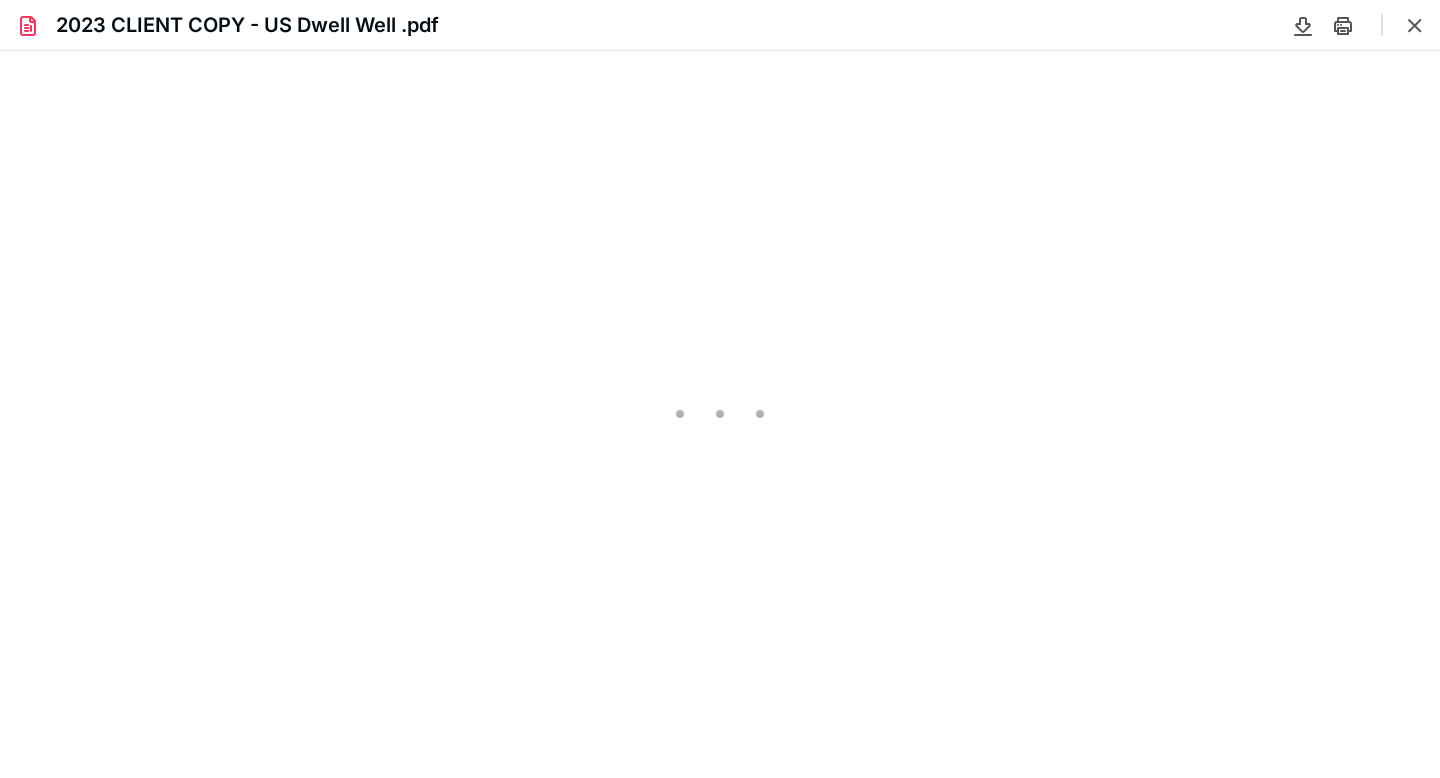type on "87" 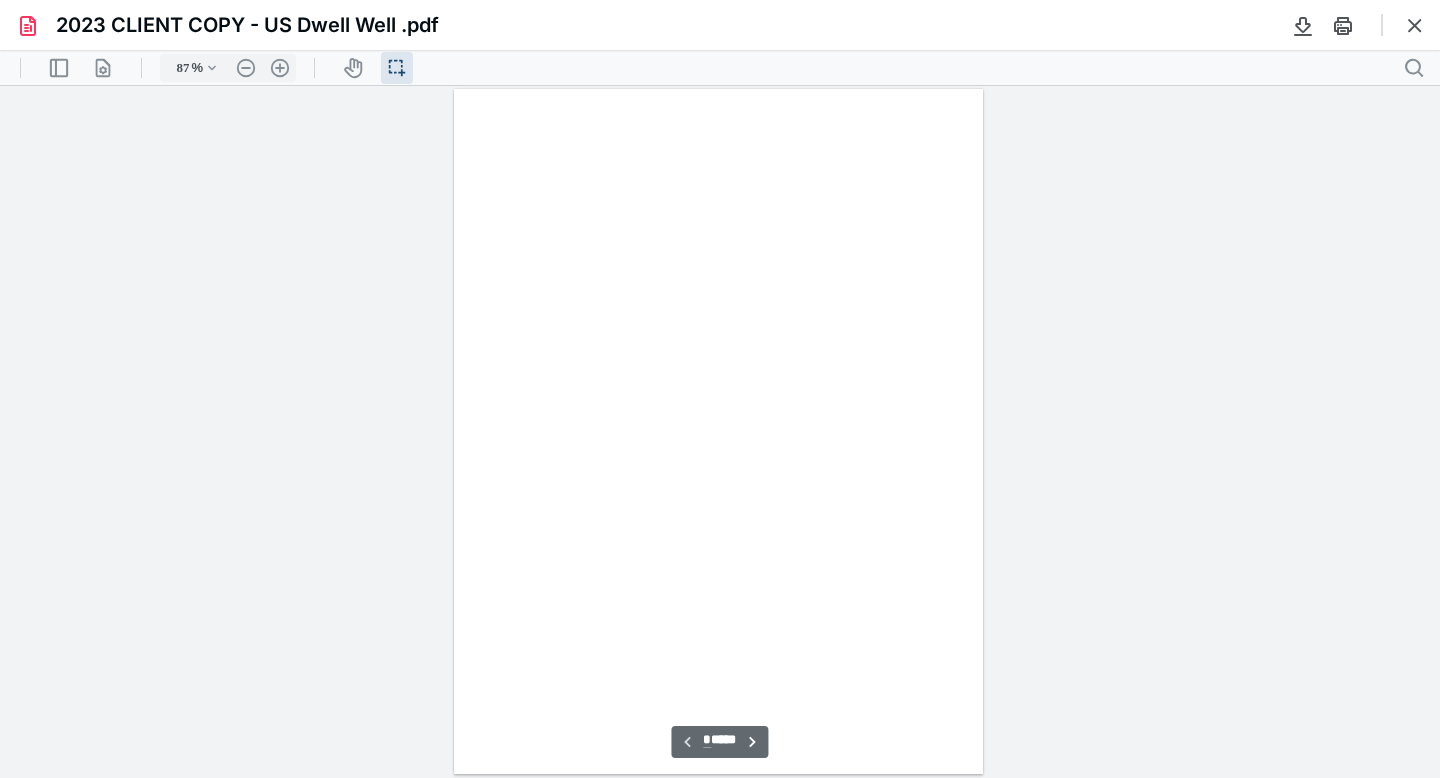 scroll, scrollTop: 39, scrollLeft: 0, axis: vertical 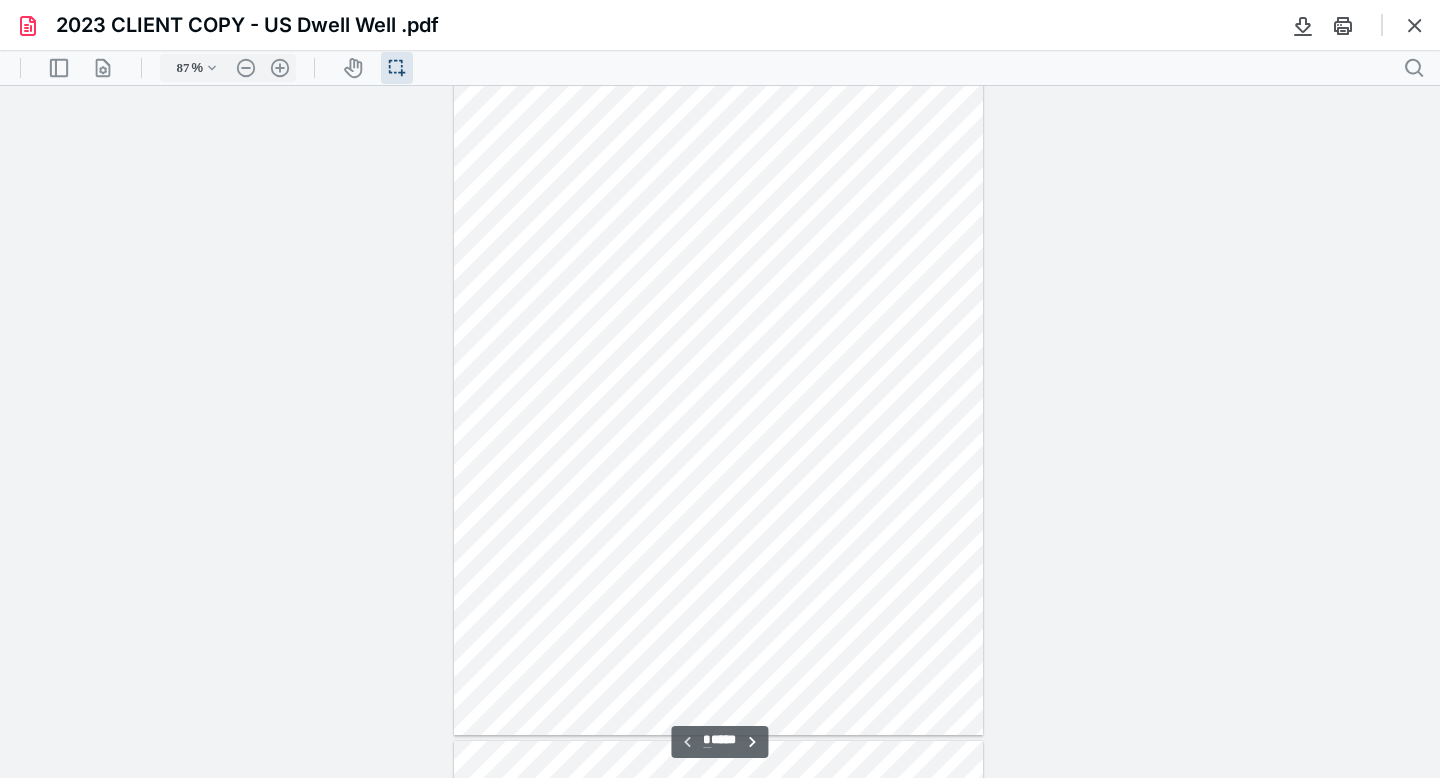 click at bounding box center [720, 432] 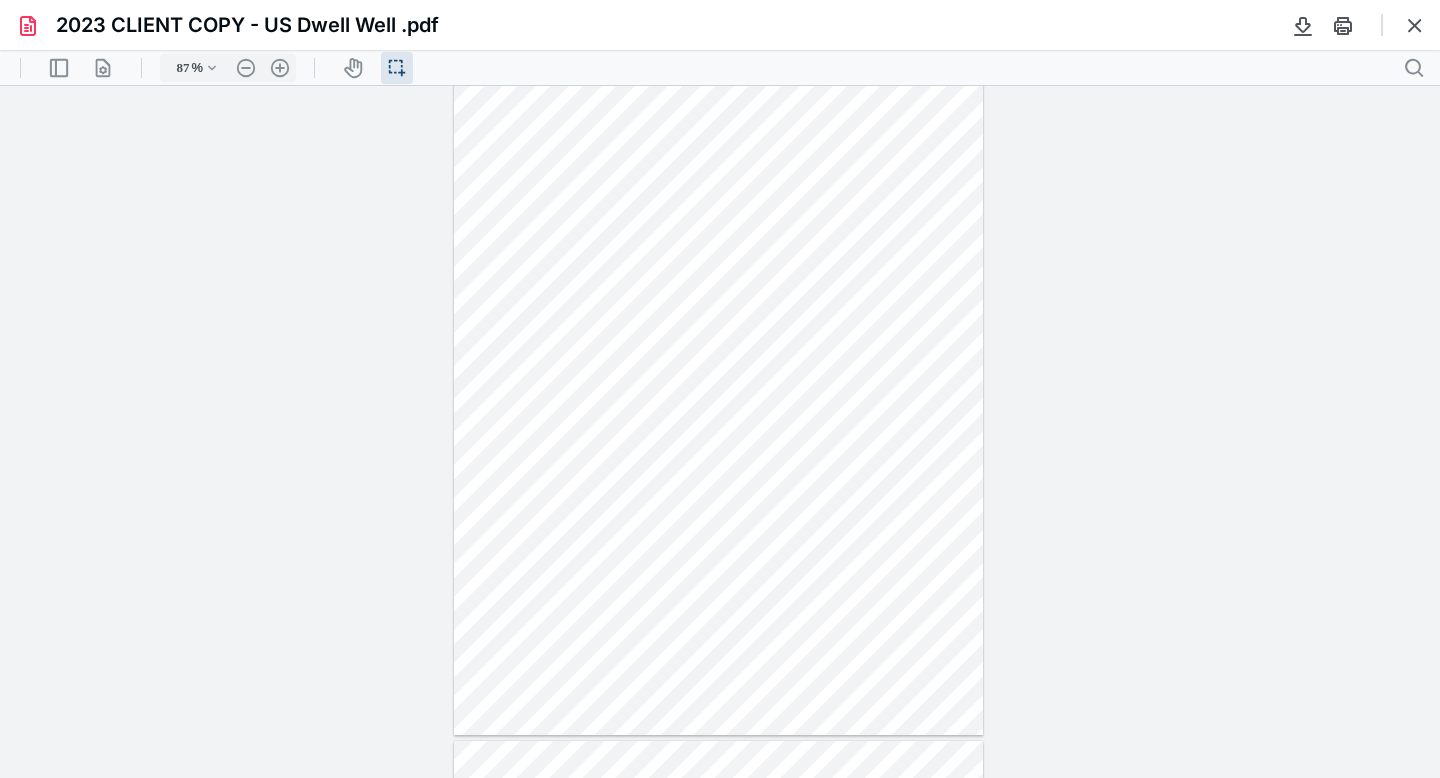 click at bounding box center (1359, 25) 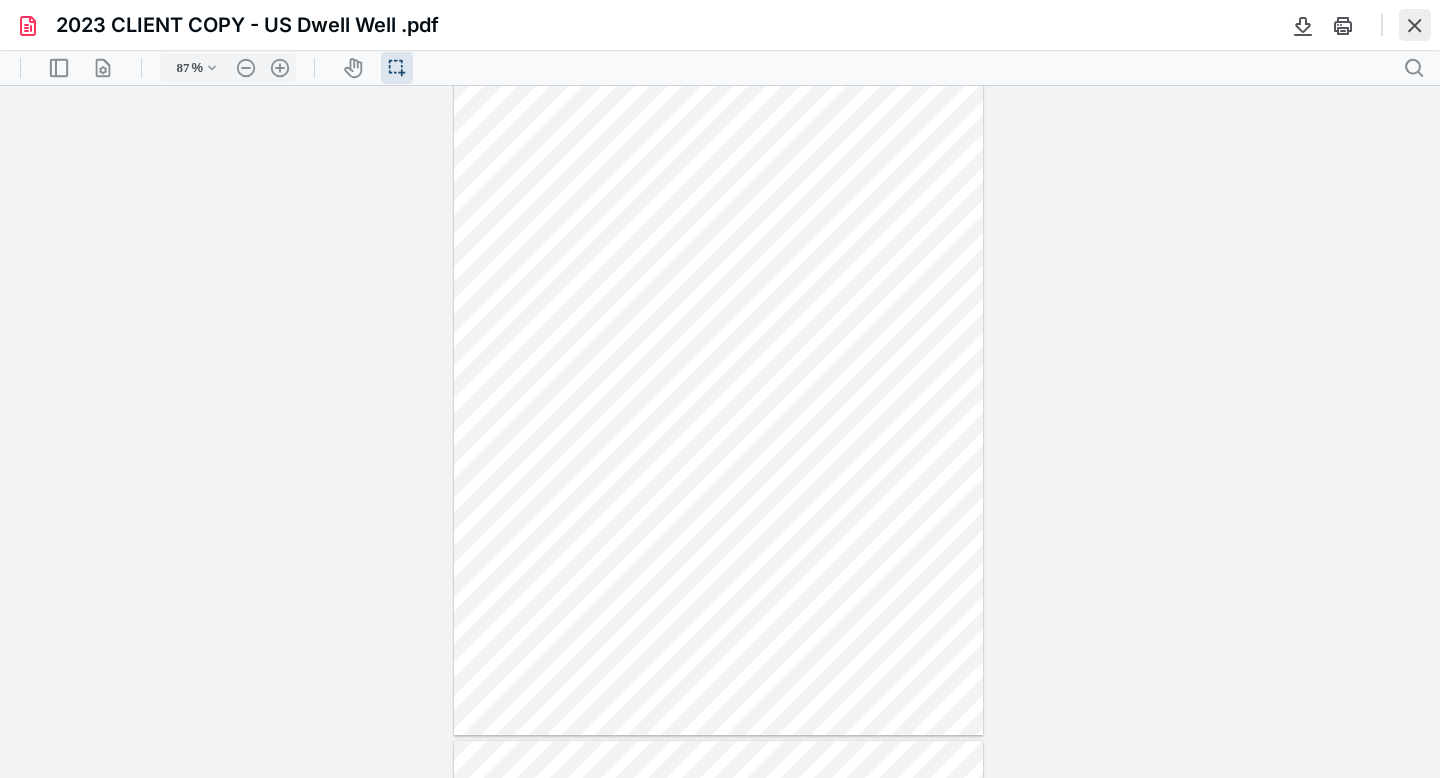 click at bounding box center (1415, 25) 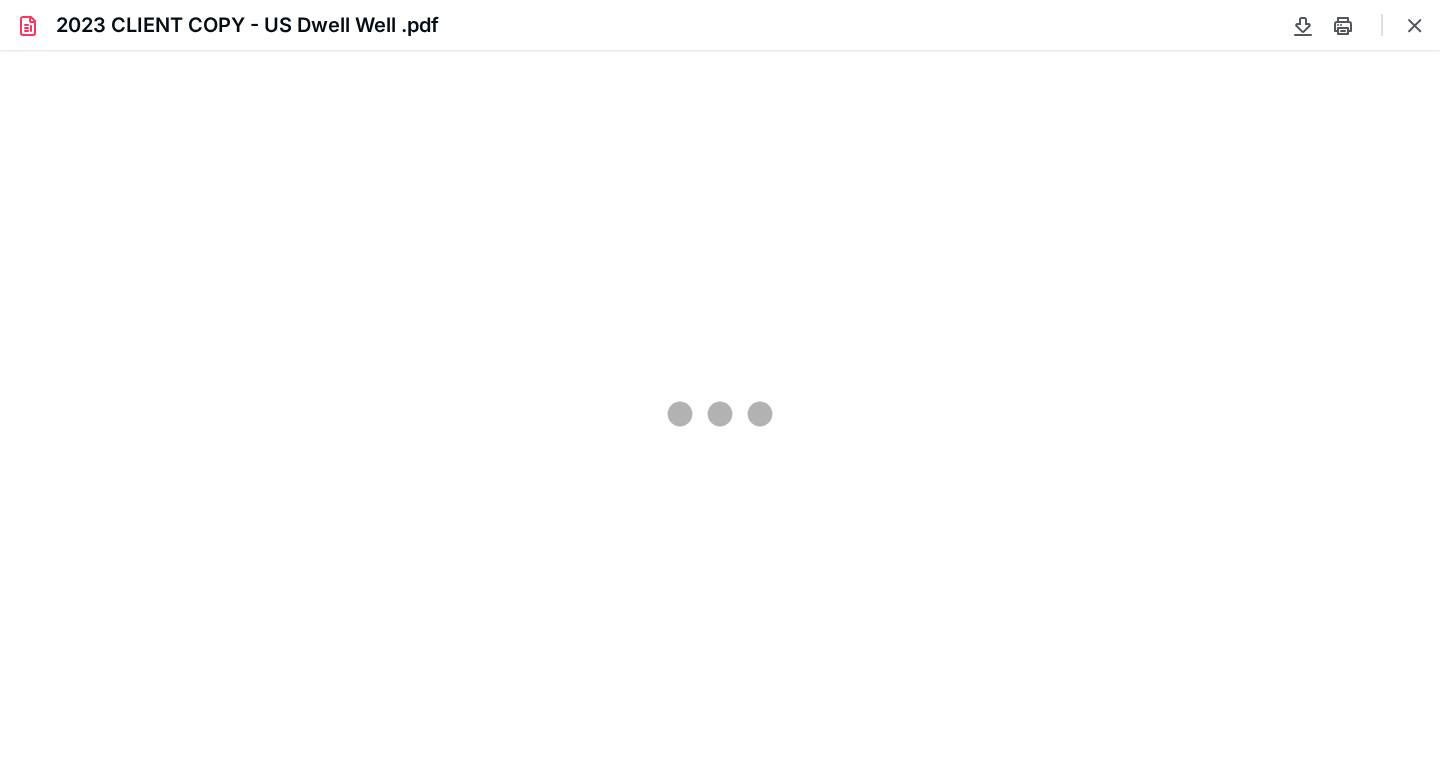 scroll, scrollTop: 0, scrollLeft: 0, axis: both 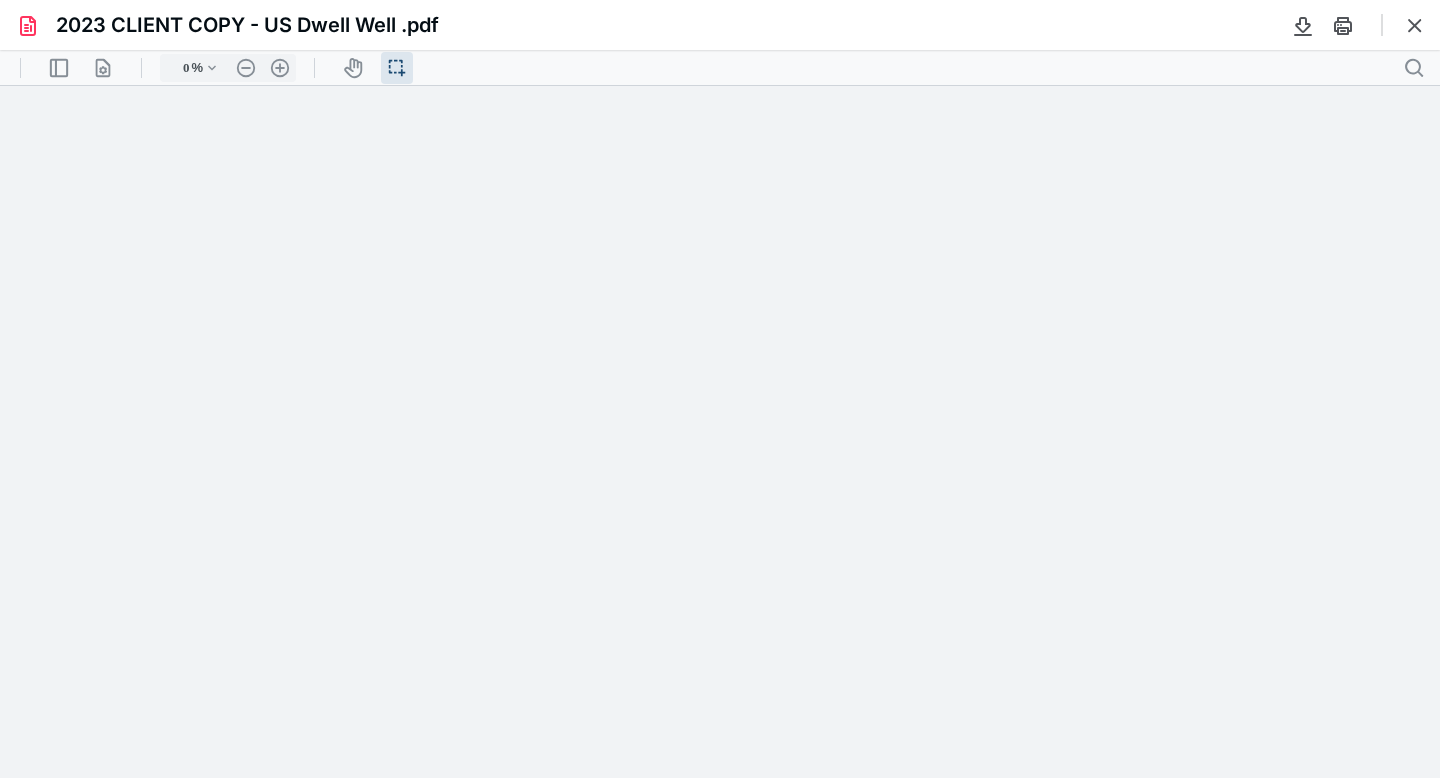 type on "231" 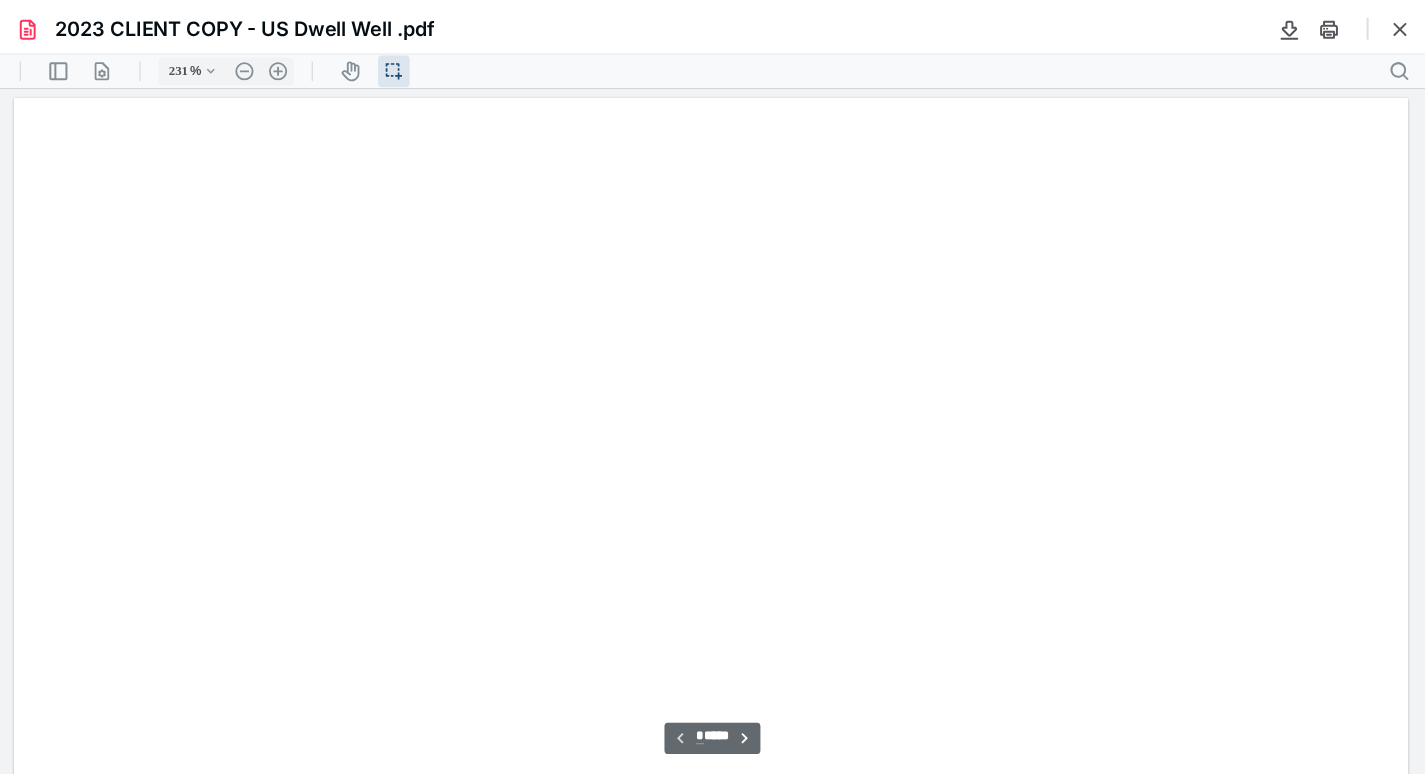 scroll, scrollTop: 45, scrollLeft: 0, axis: vertical 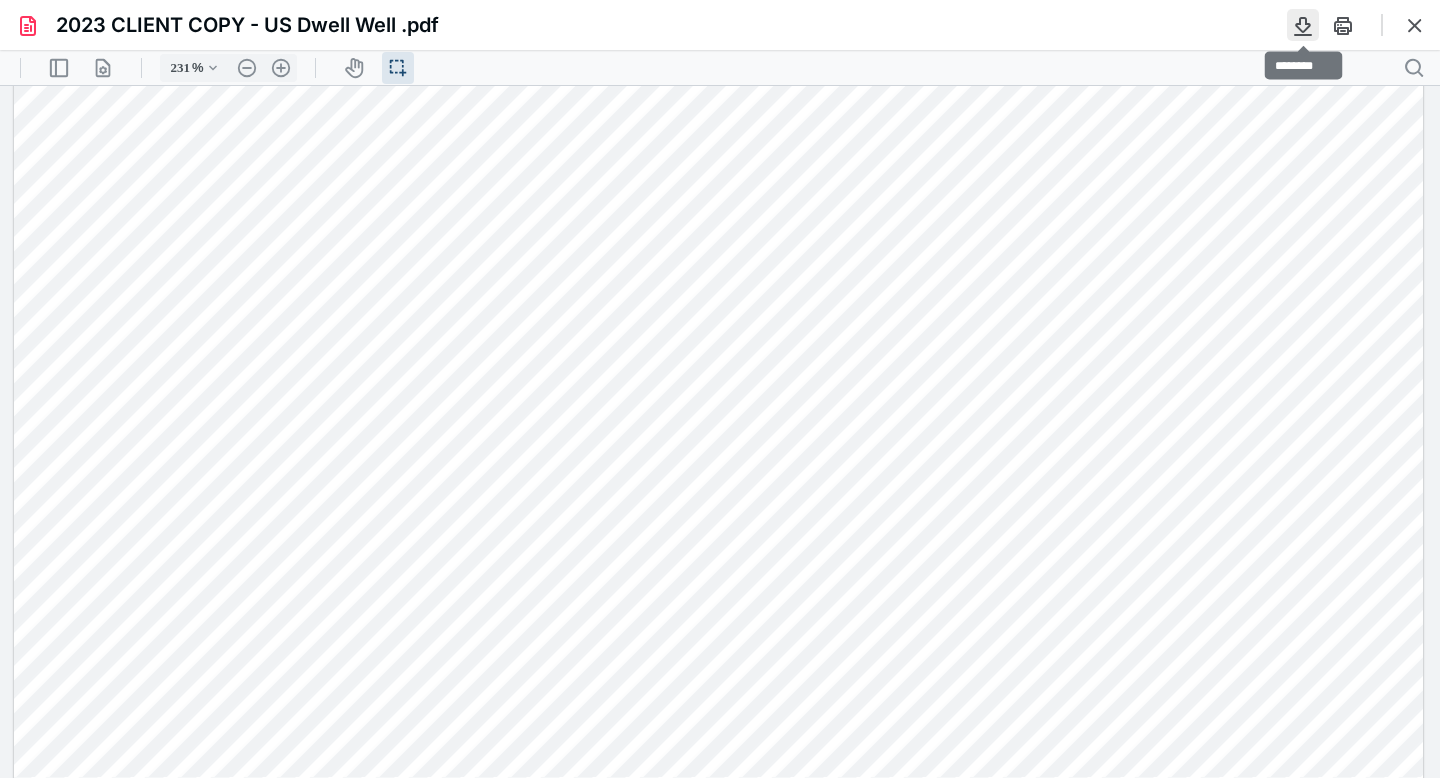 click at bounding box center (1303, 25) 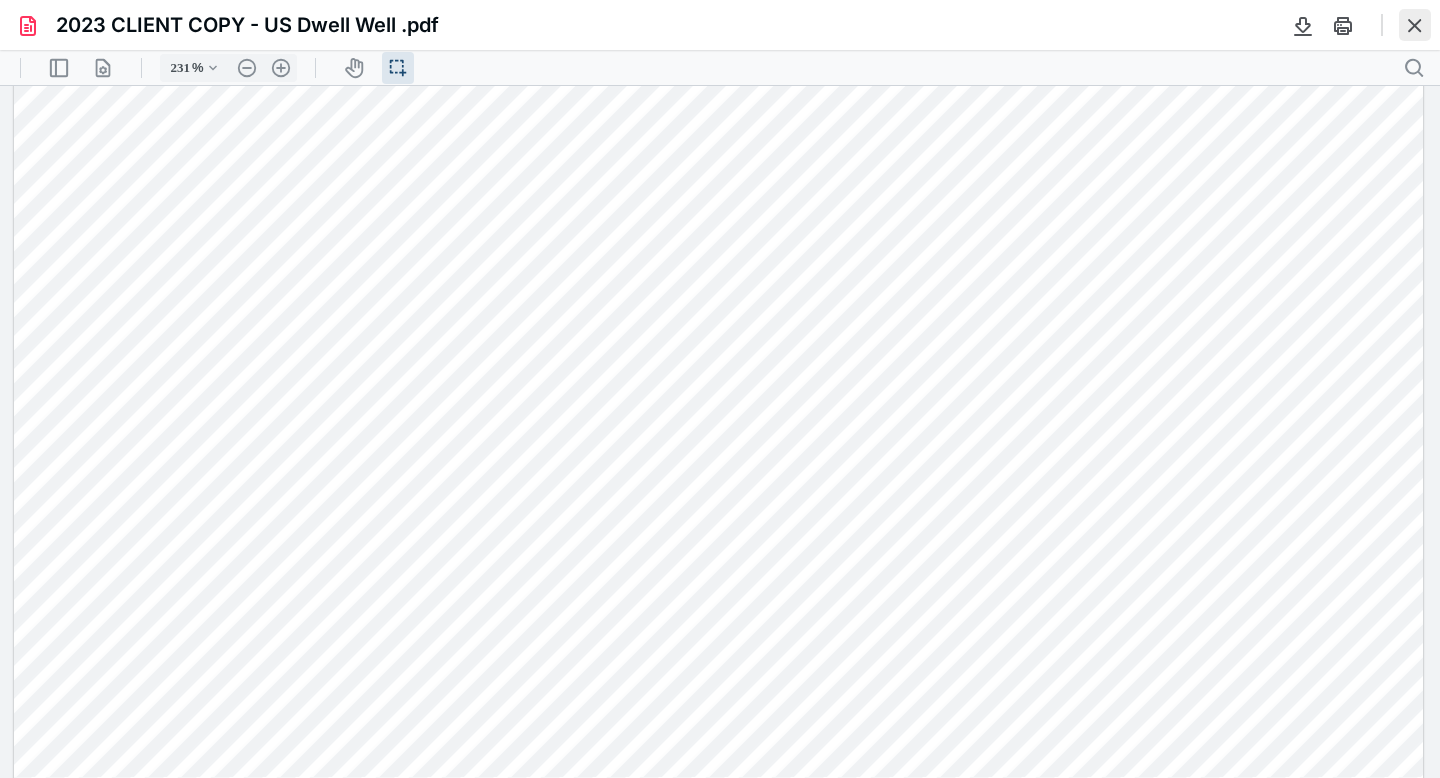 click at bounding box center (1415, 25) 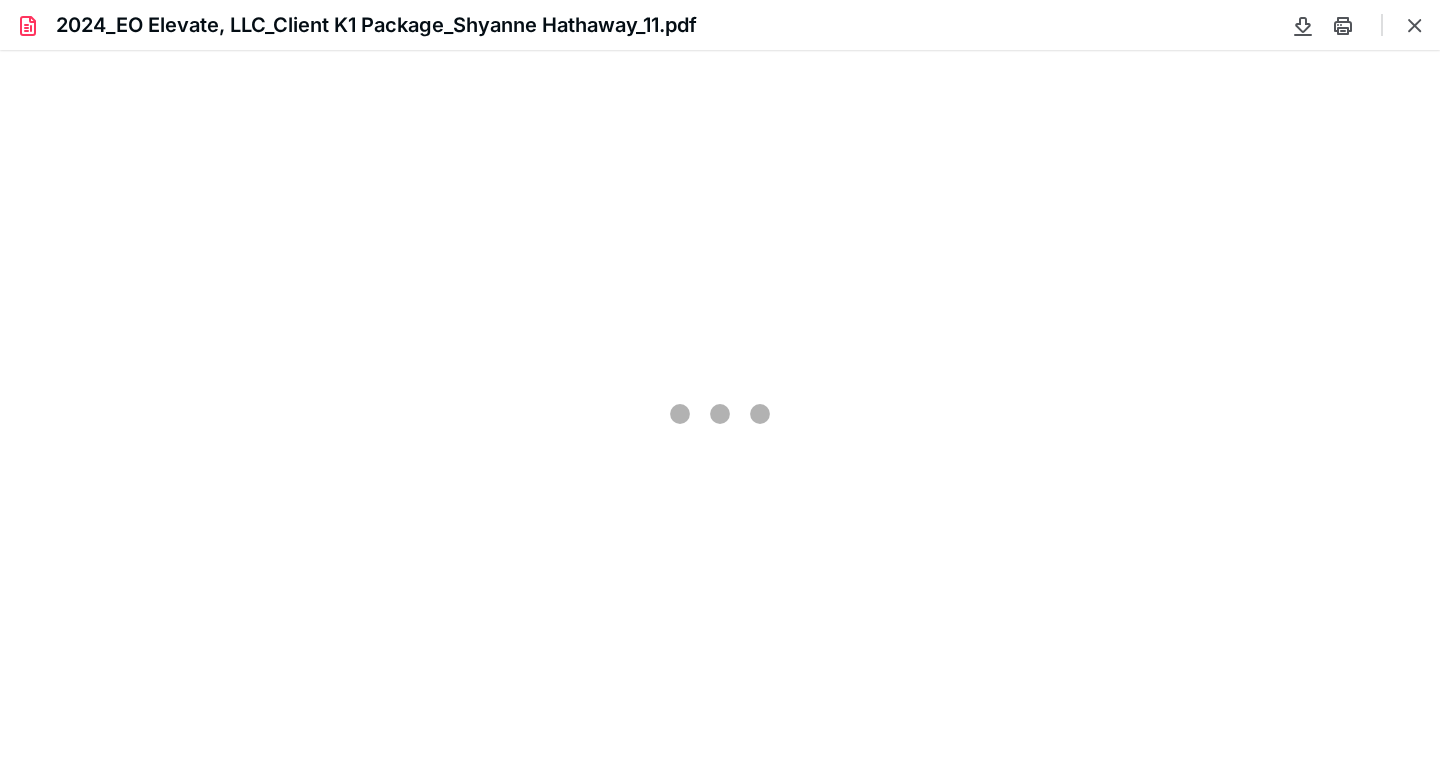 scroll, scrollTop: 0, scrollLeft: 0, axis: both 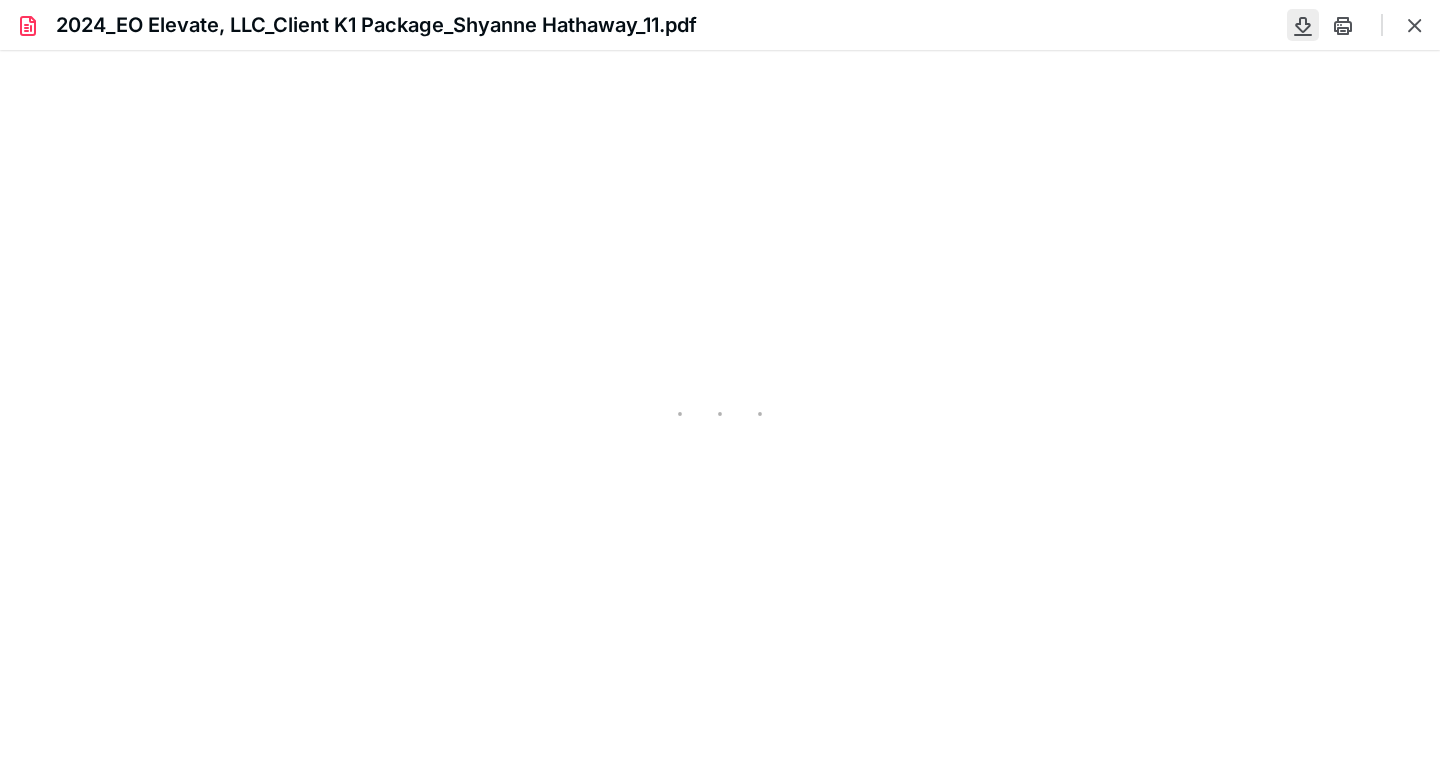 click at bounding box center [1303, 25] 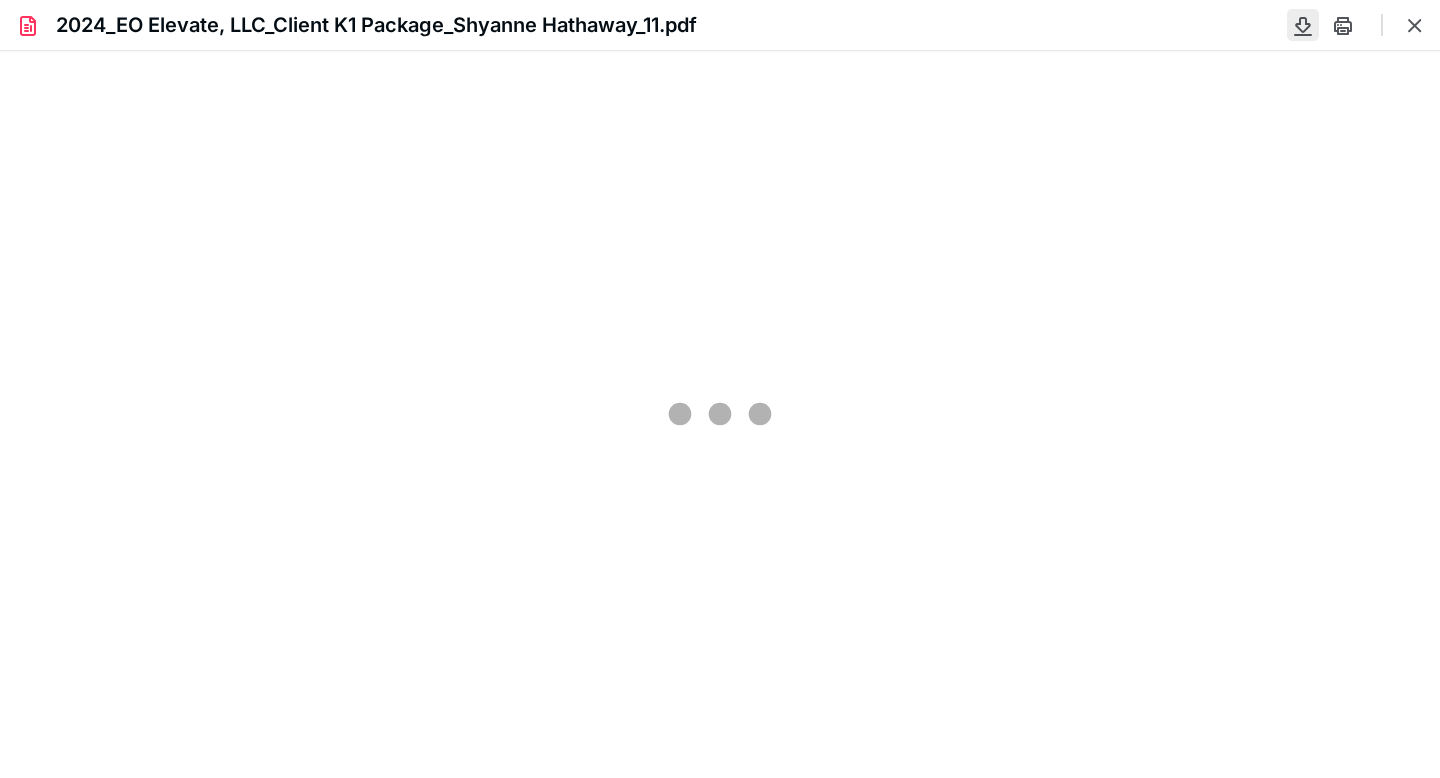 type on "87" 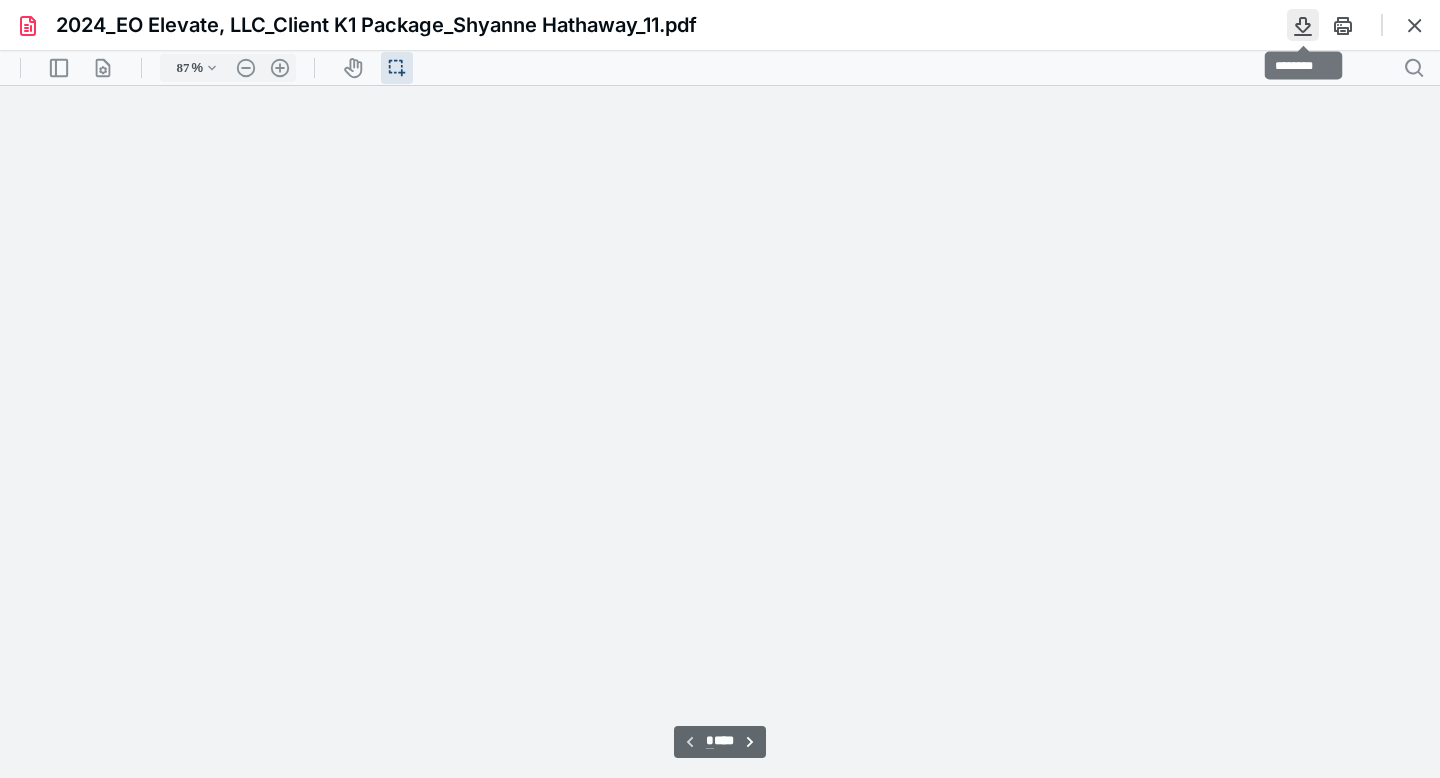 scroll, scrollTop: 39, scrollLeft: 0, axis: vertical 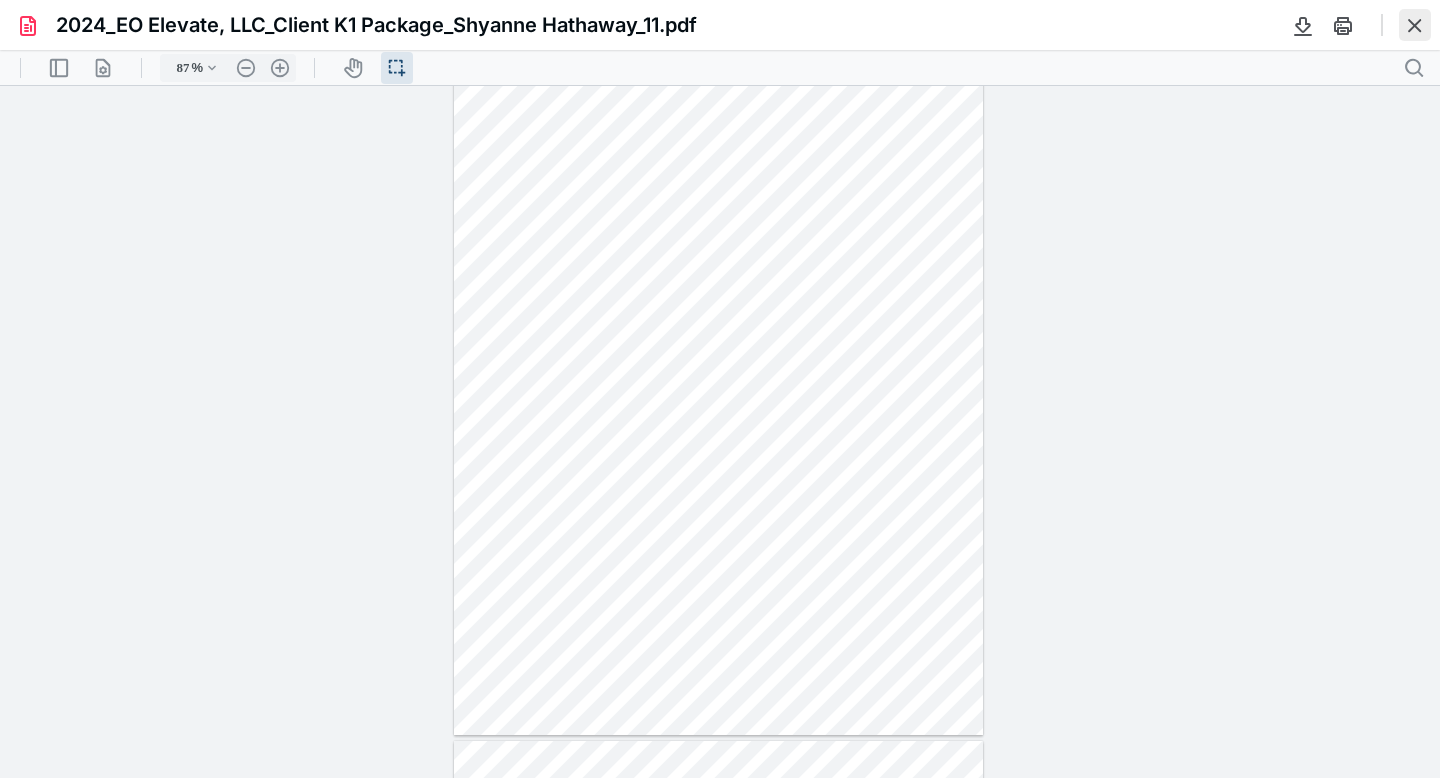 click at bounding box center (1415, 25) 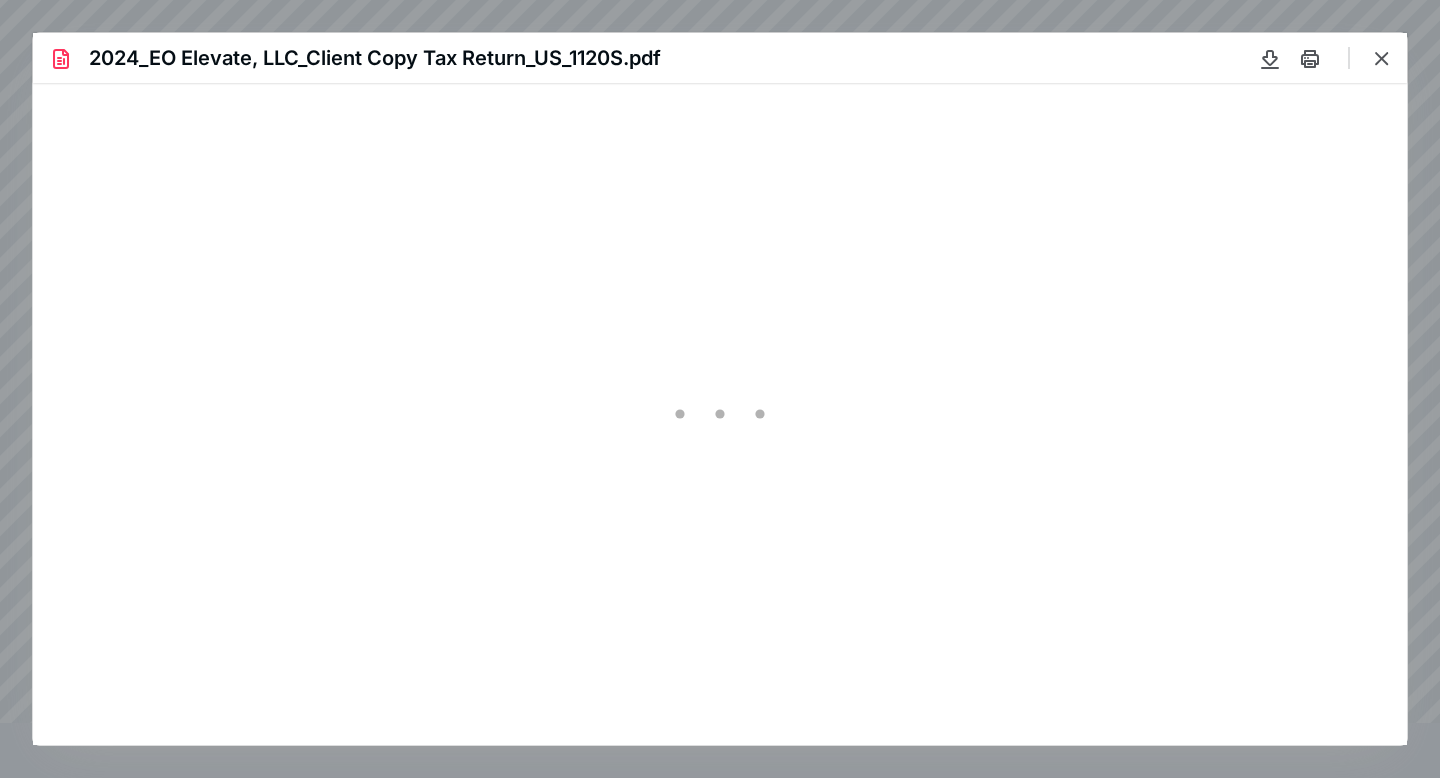 scroll, scrollTop: 0, scrollLeft: 0, axis: both 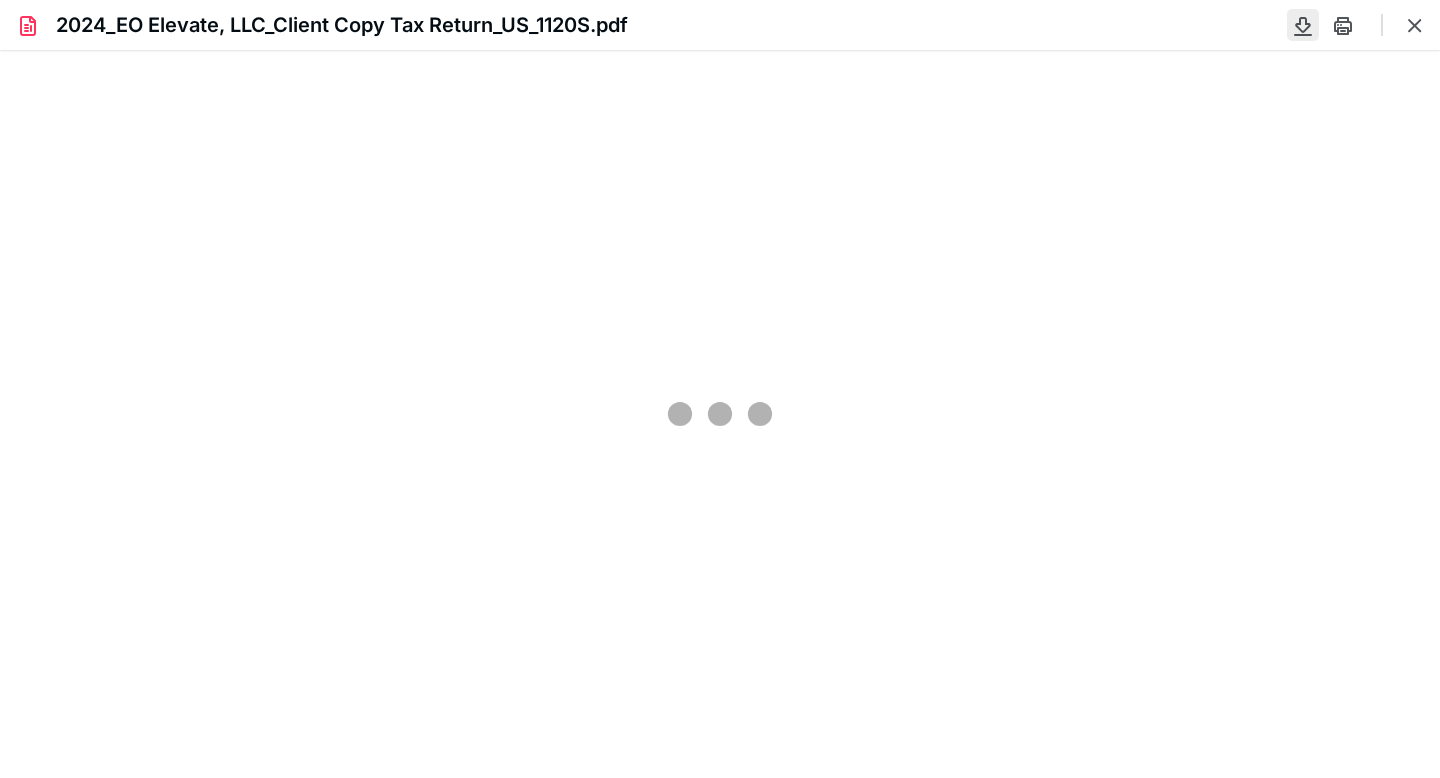 click at bounding box center (1303, 25) 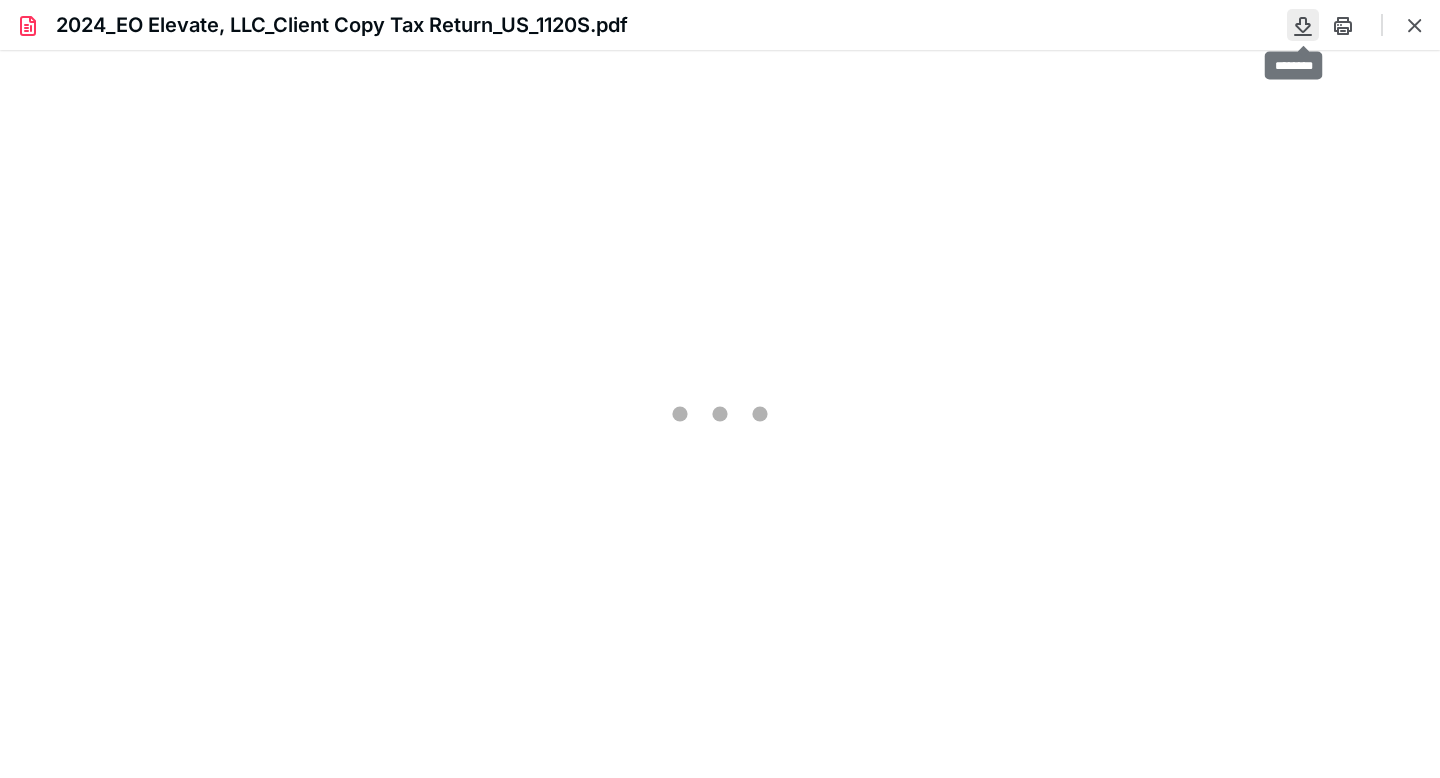 type on "87" 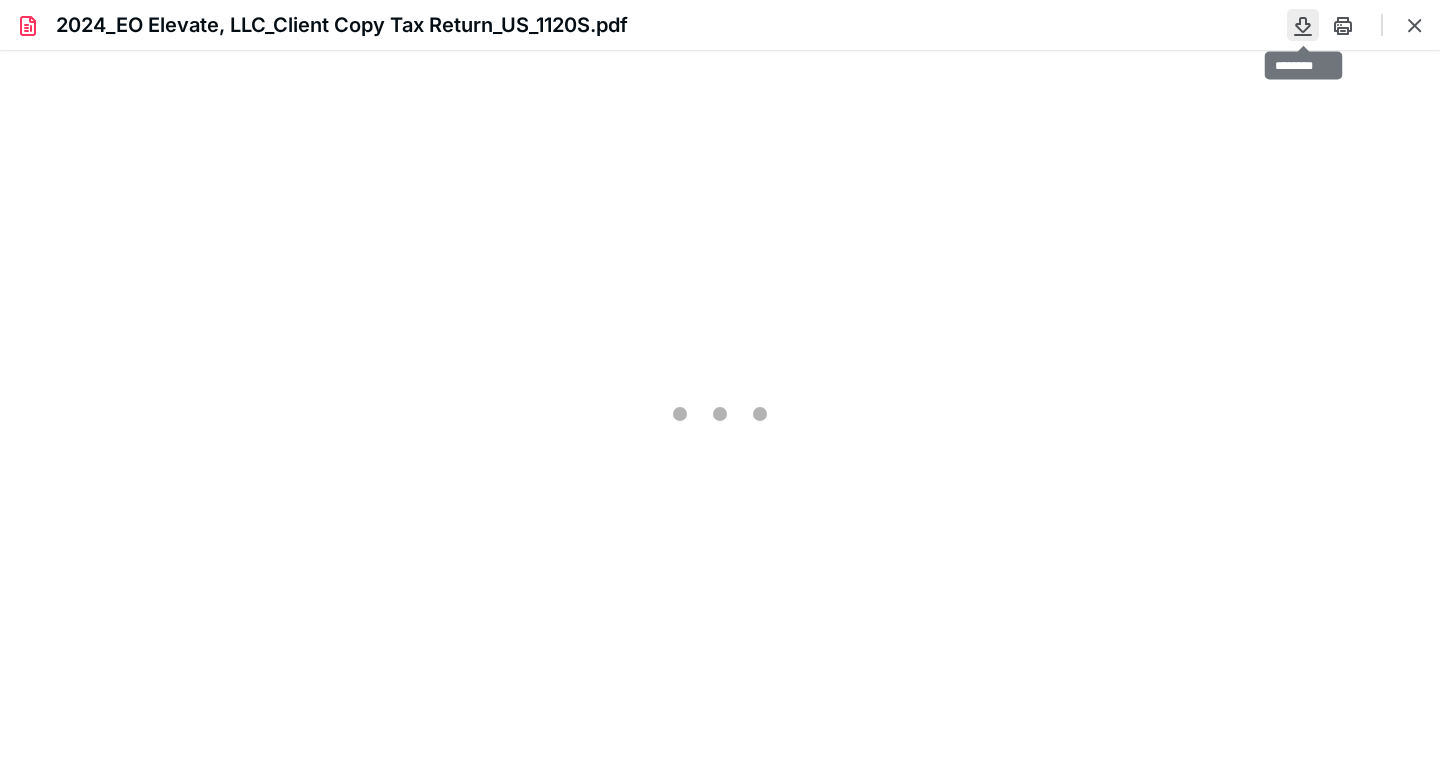 scroll, scrollTop: 39, scrollLeft: 0, axis: vertical 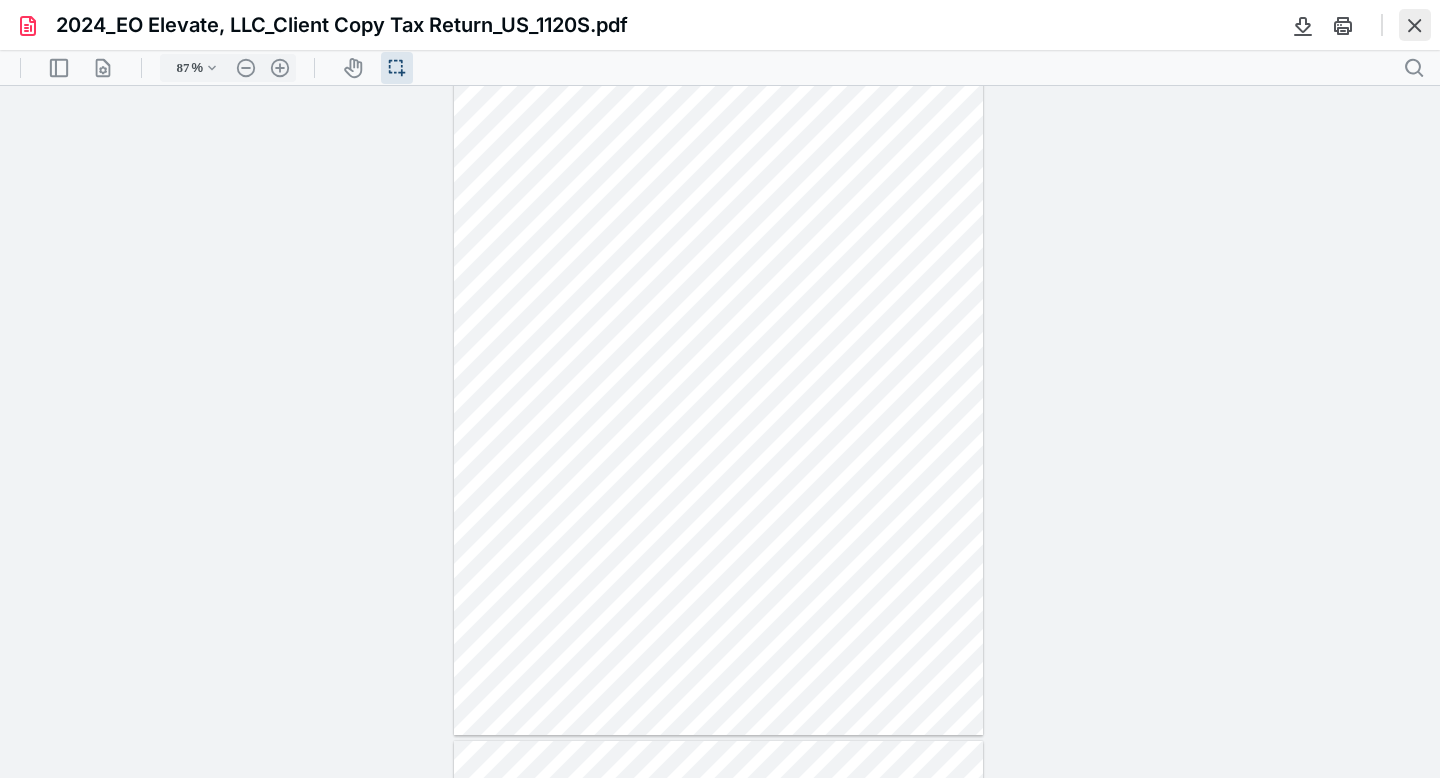 click at bounding box center [1415, 25] 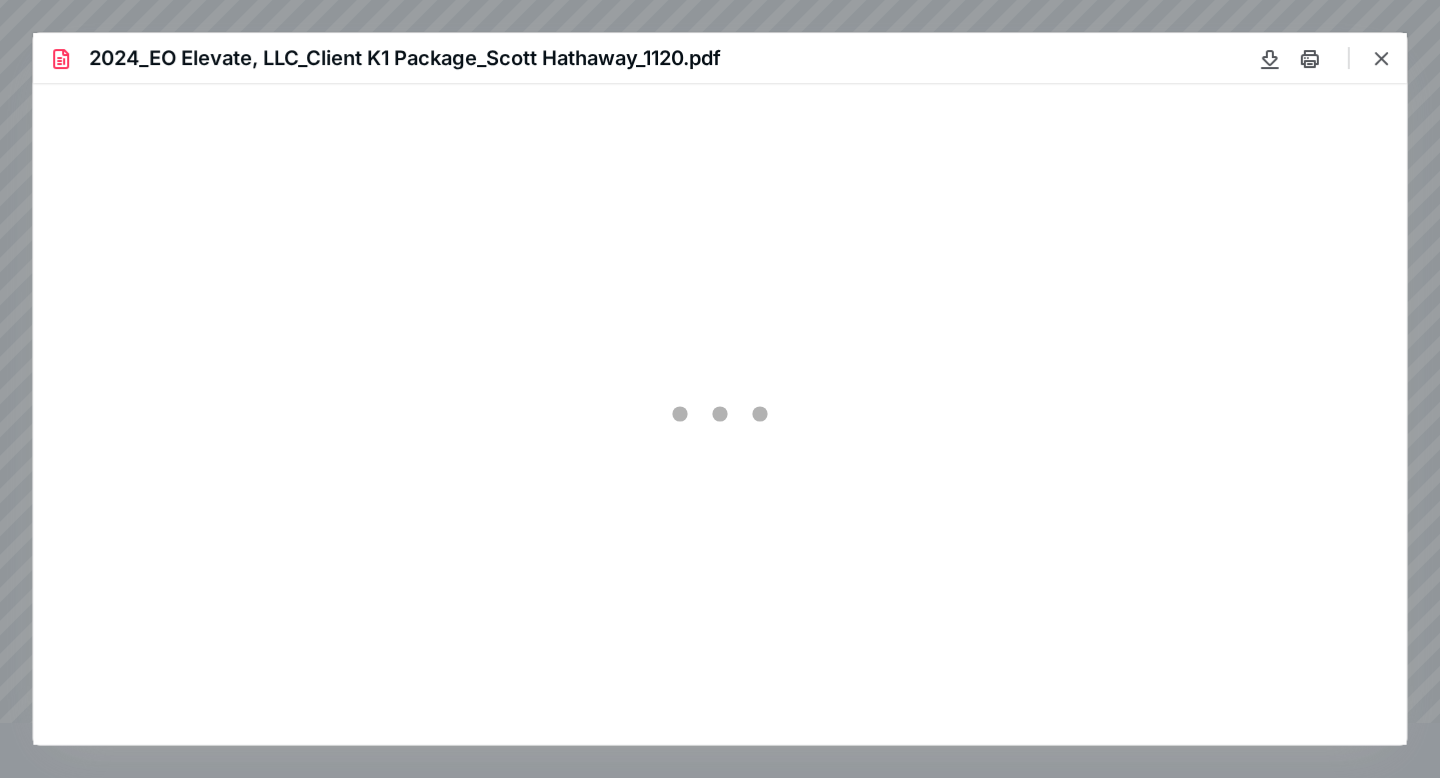 scroll, scrollTop: 0, scrollLeft: 0, axis: both 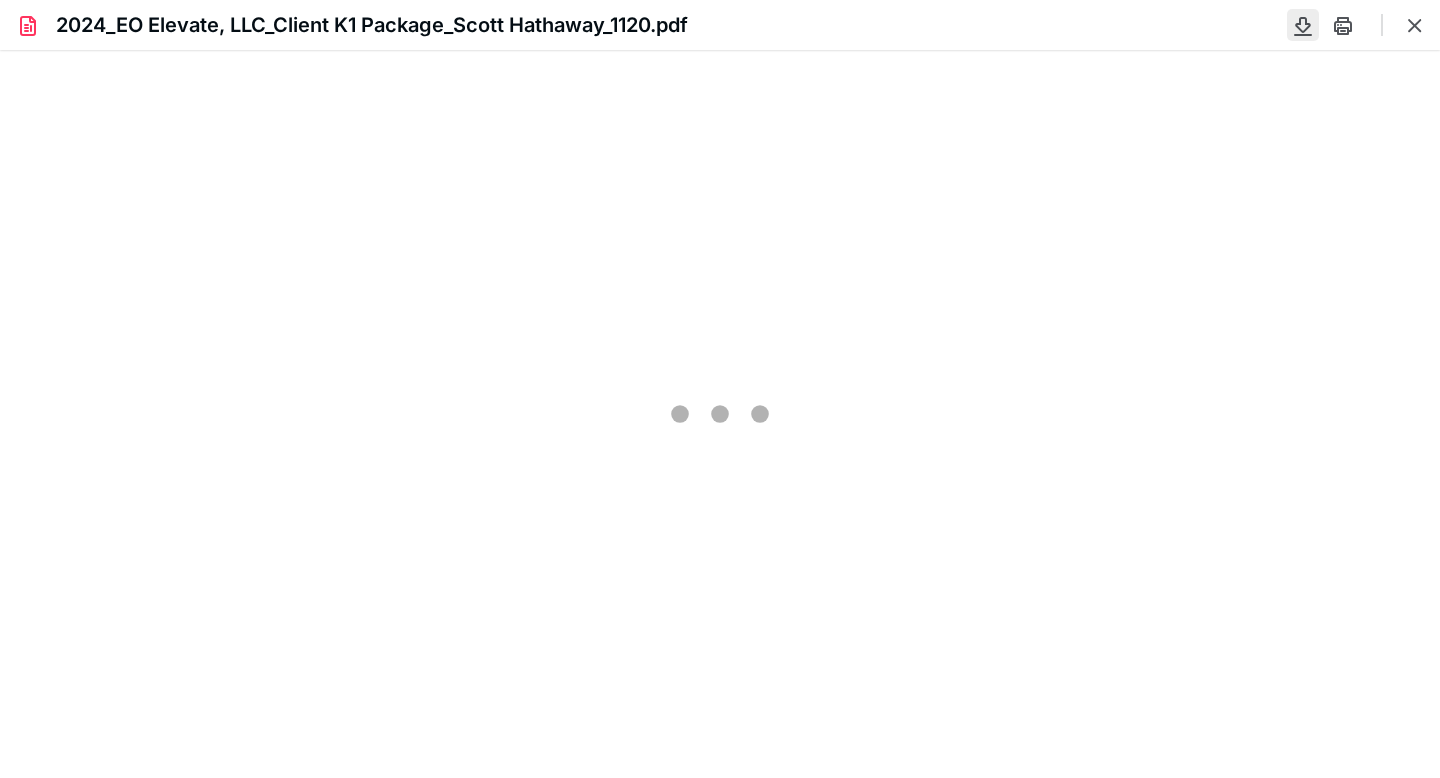 click at bounding box center (1303, 25) 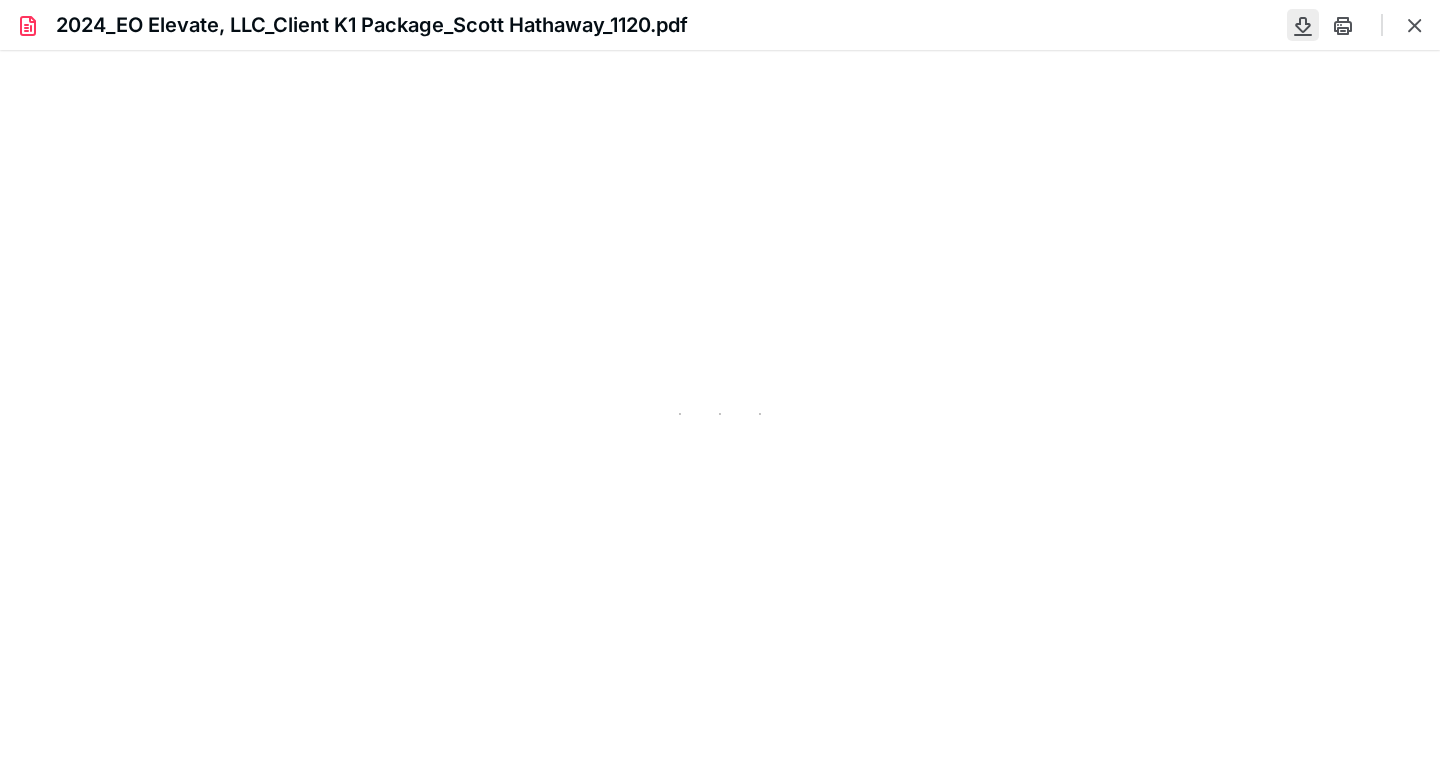 type on "87" 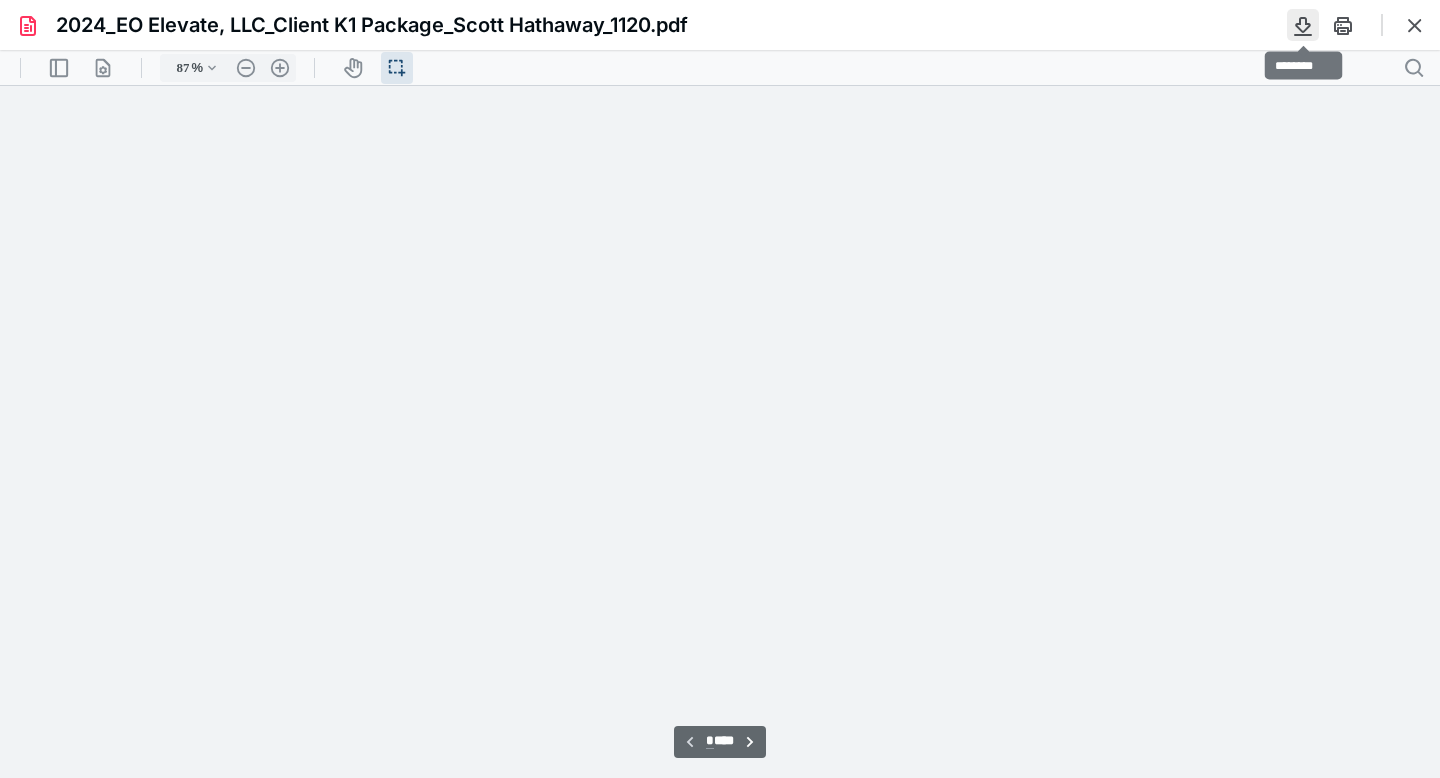 scroll, scrollTop: 39, scrollLeft: 0, axis: vertical 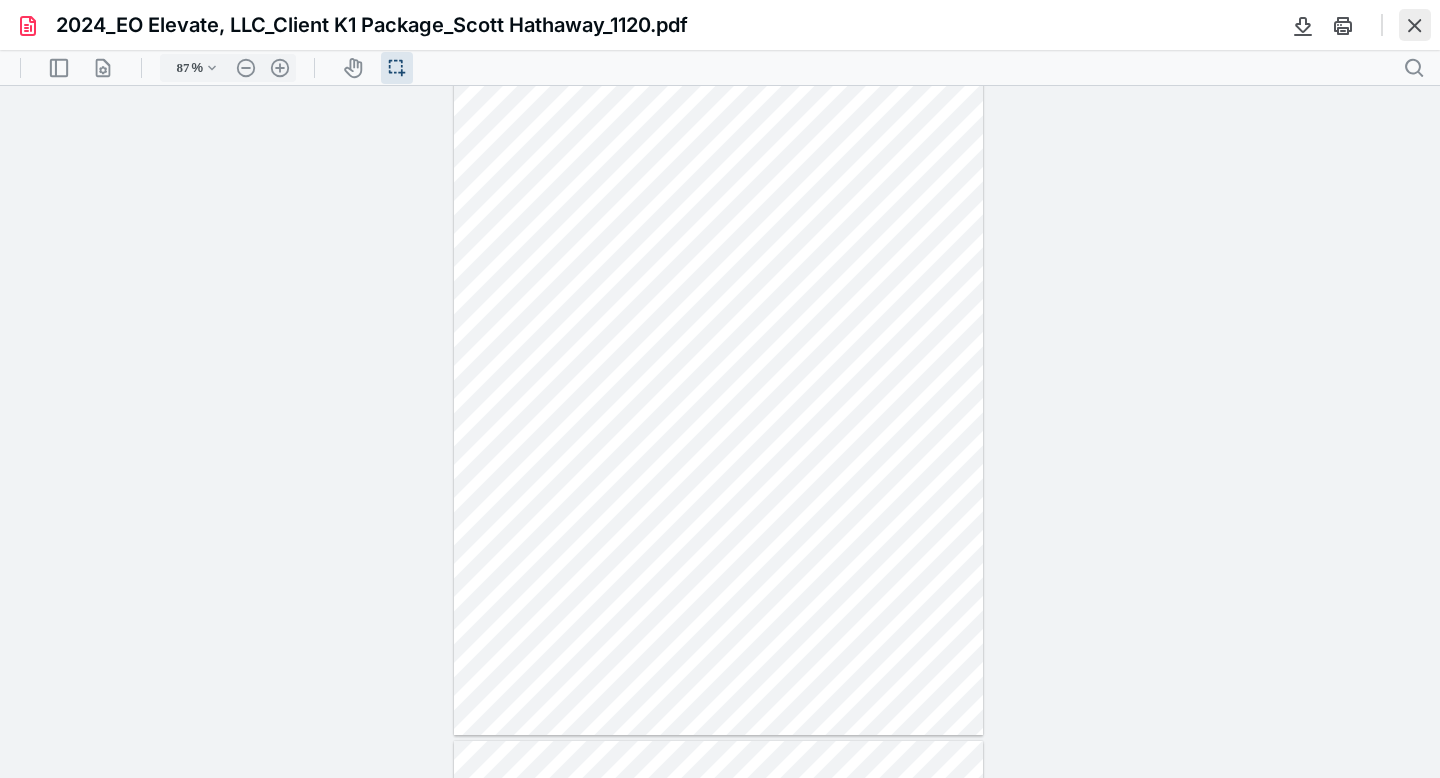 click at bounding box center (1415, 25) 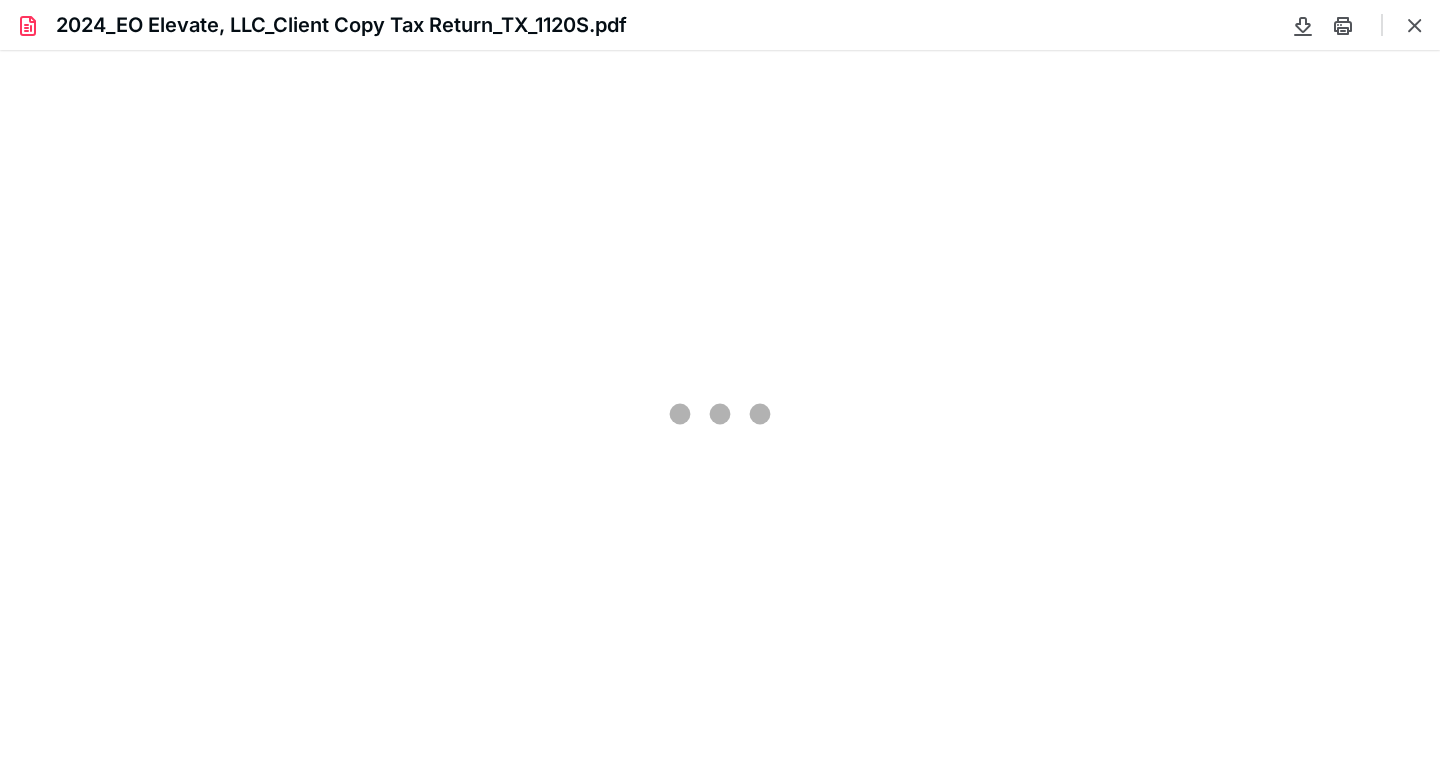 scroll, scrollTop: 0, scrollLeft: 0, axis: both 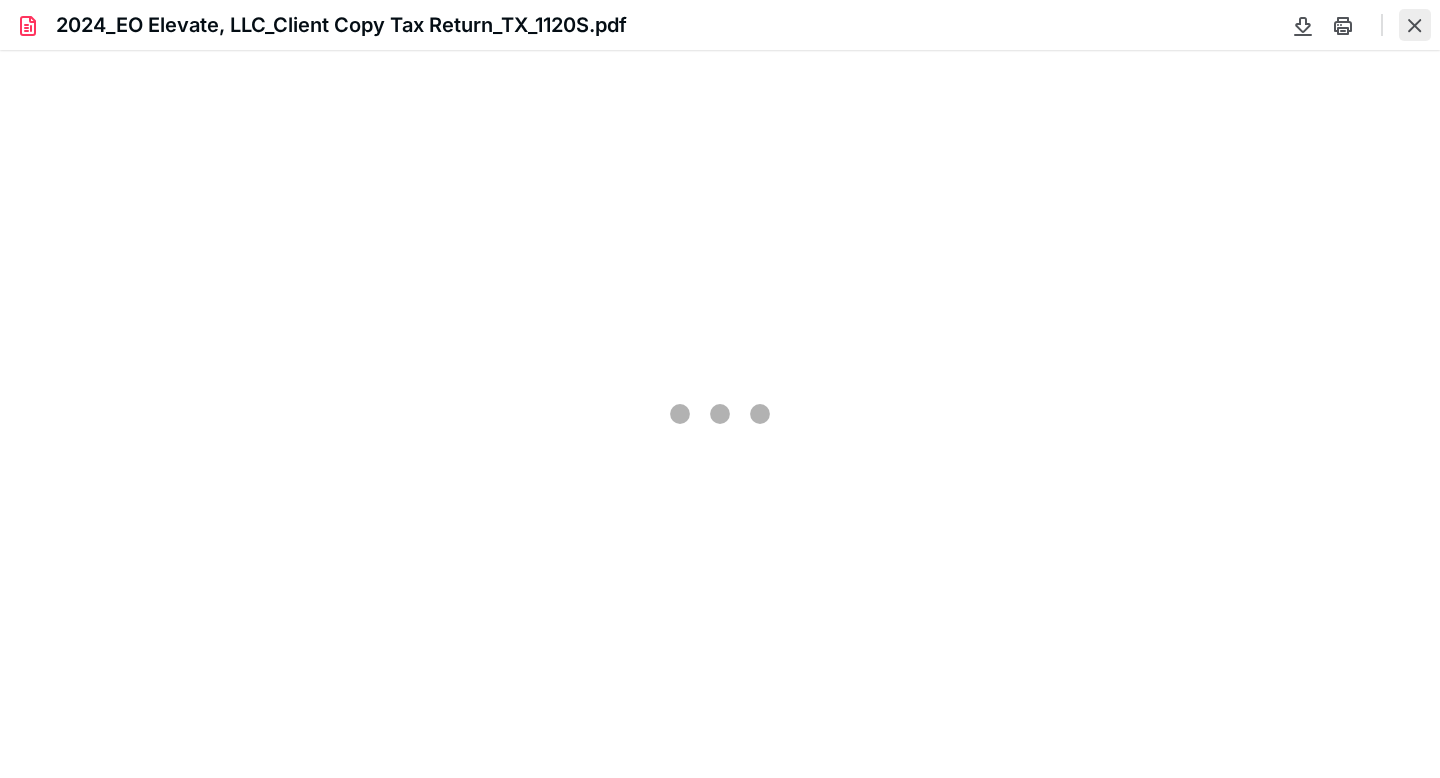 type on "87" 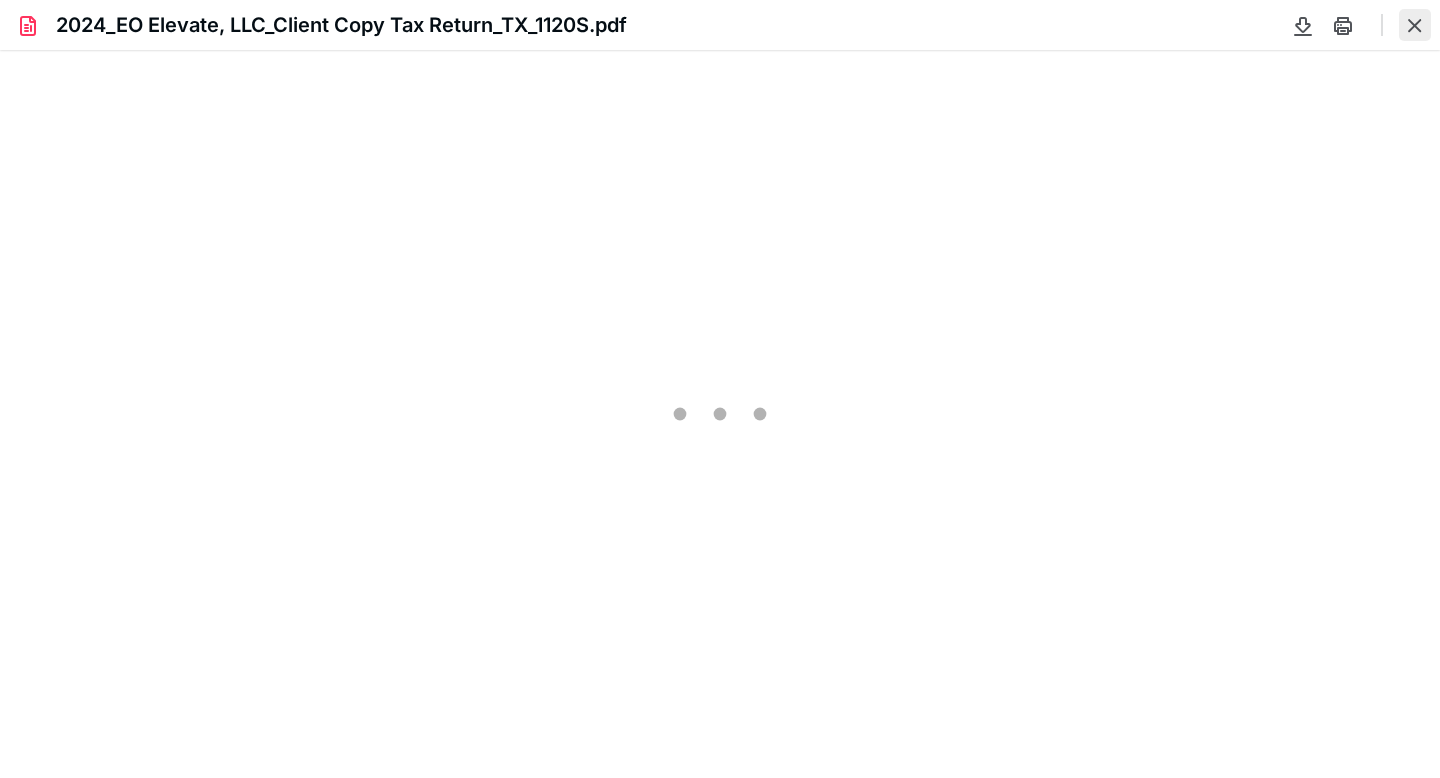 click at bounding box center (1415, 25) 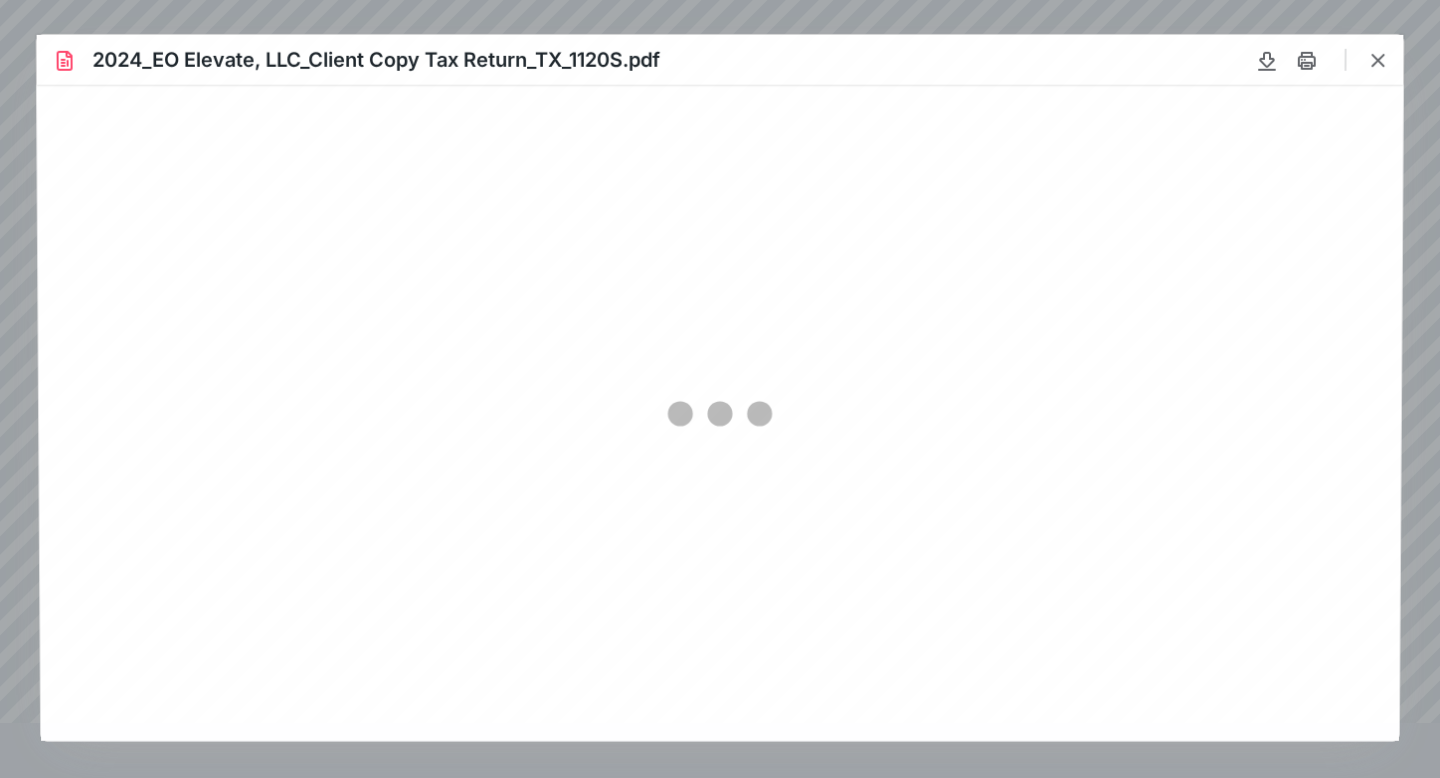 scroll, scrollTop: 0, scrollLeft: 0, axis: both 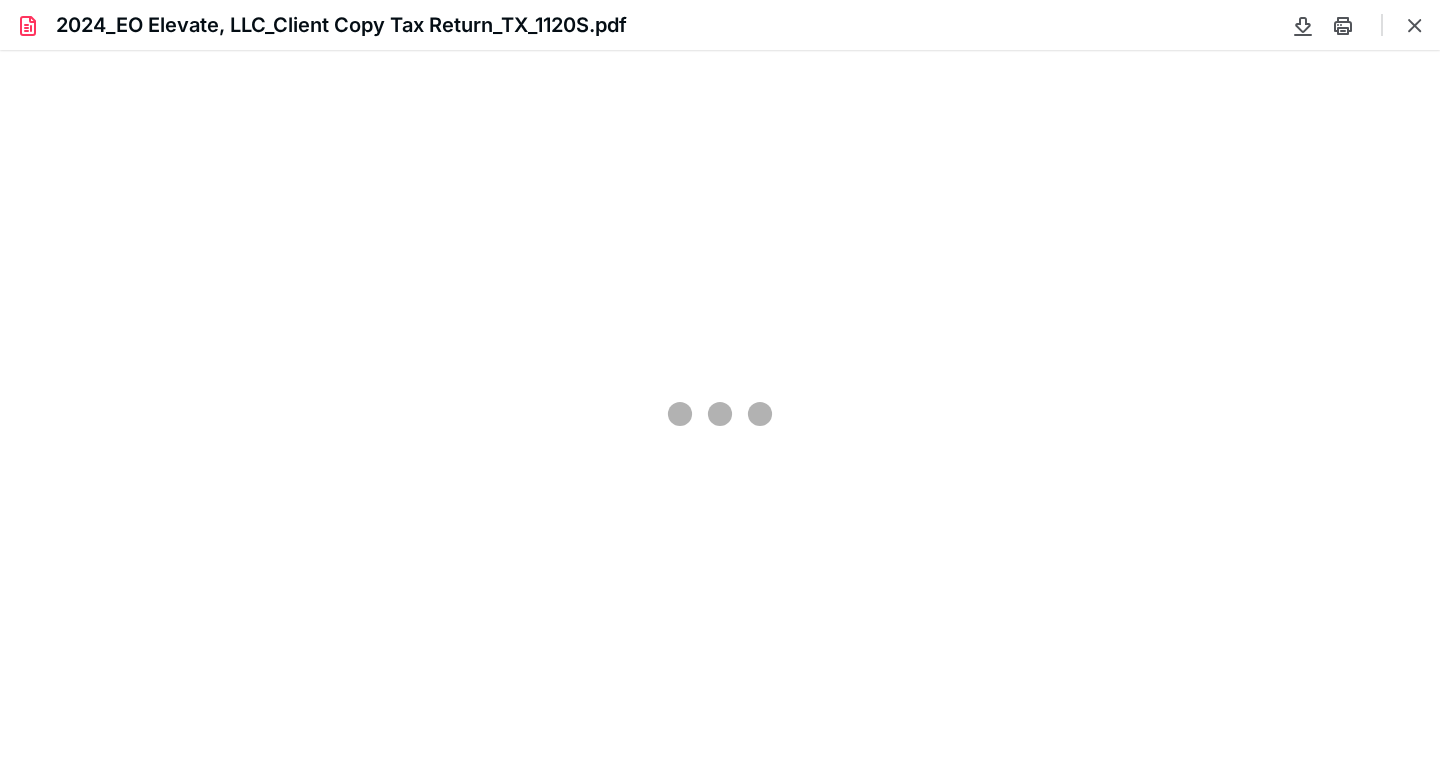 type on "230" 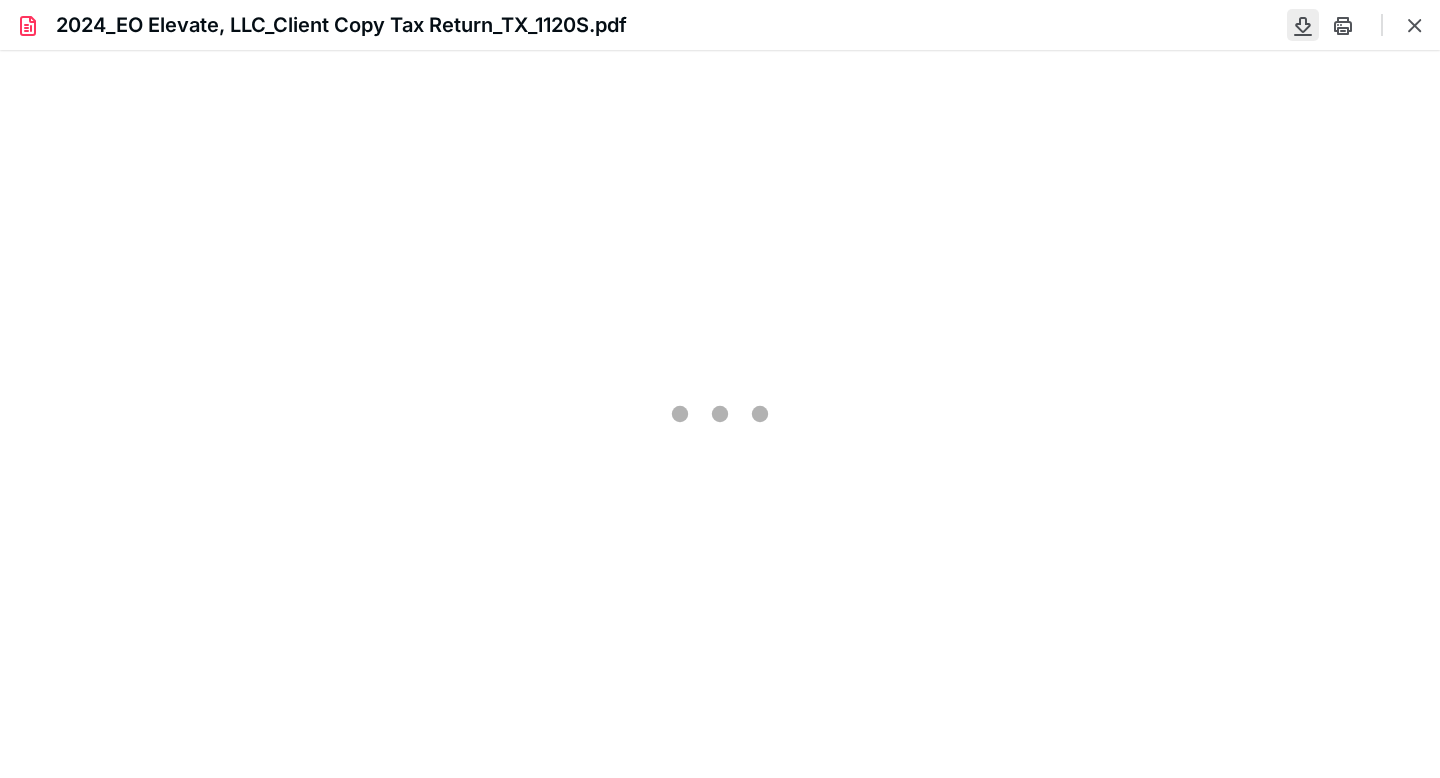 scroll, scrollTop: 45, scrollLeft: 0, axis: vertical 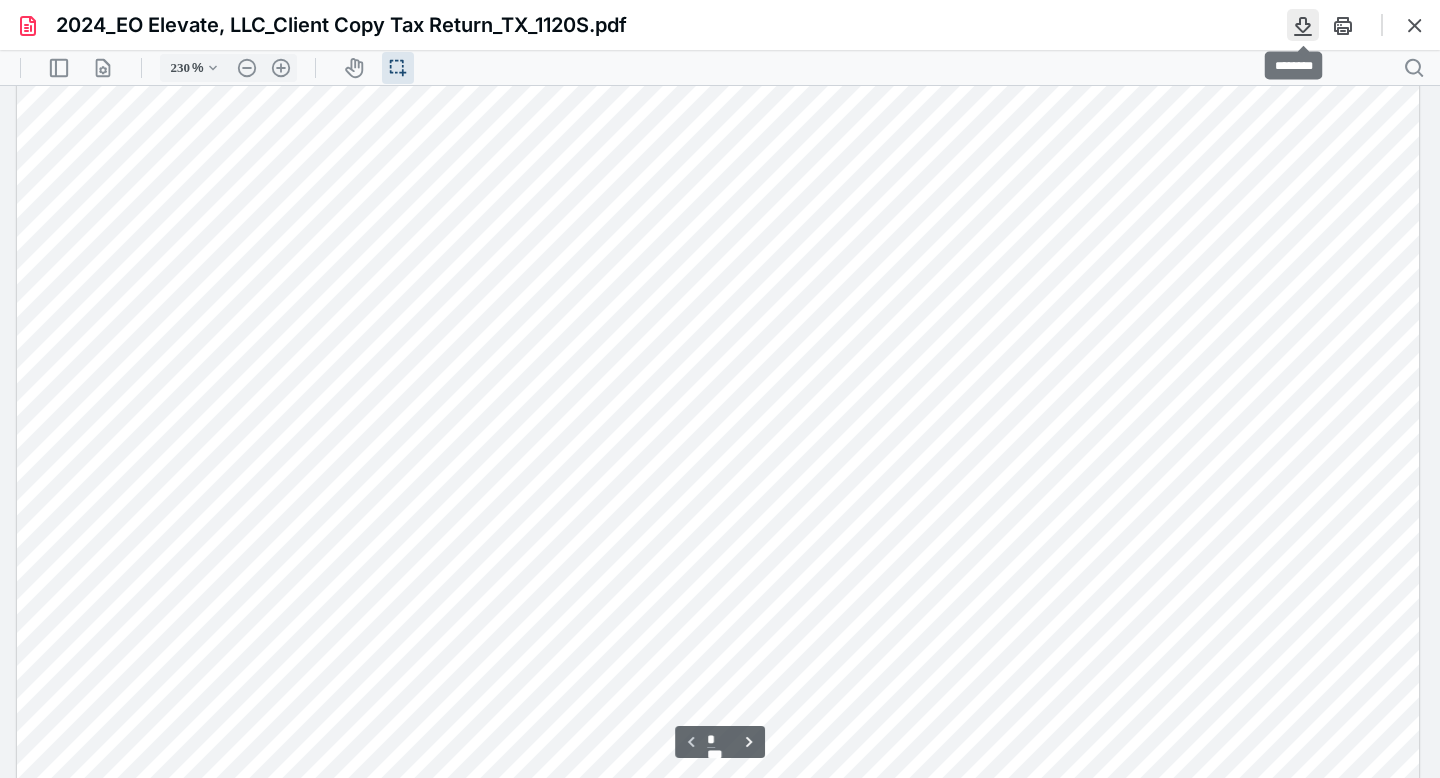 click at bounding box center [1303, 25] 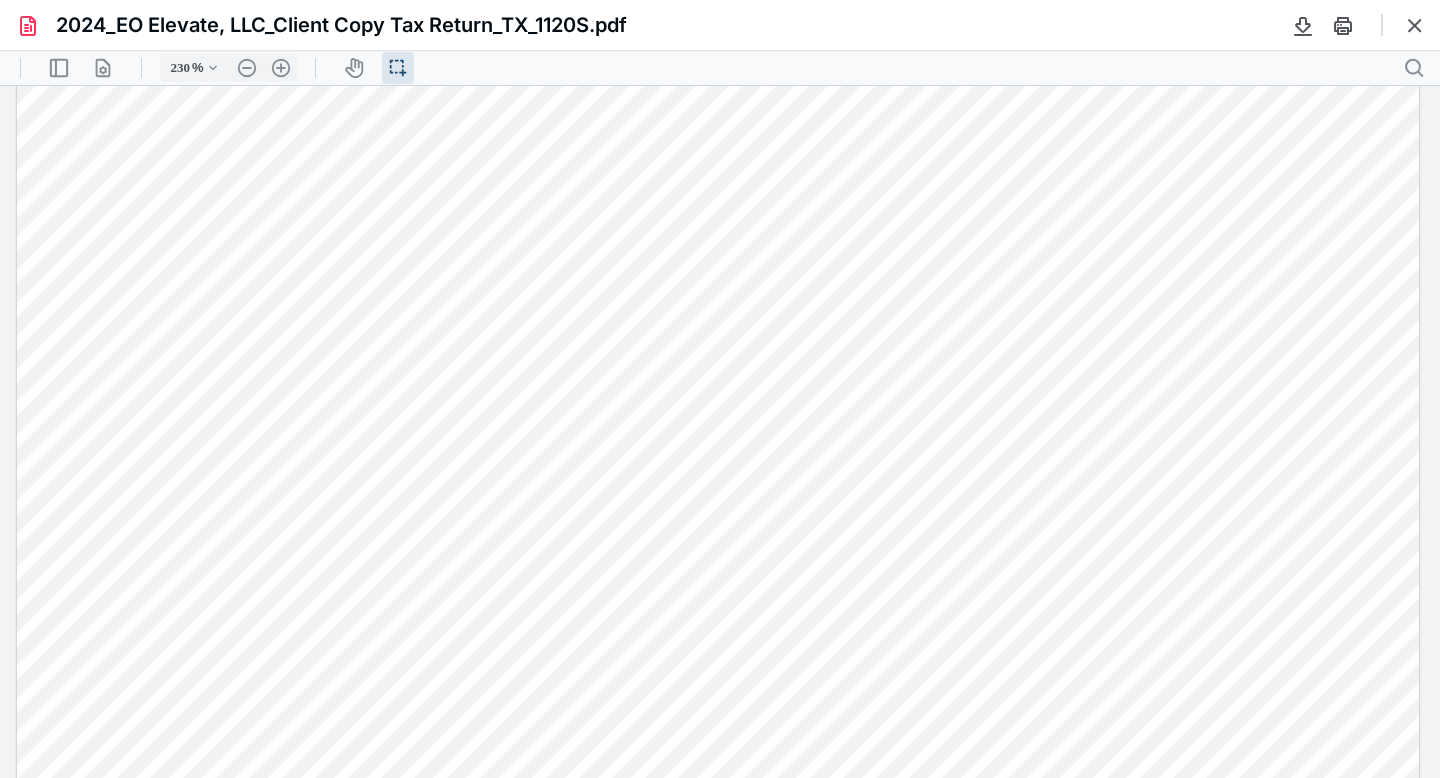 click at bounding box center (1415, 25) 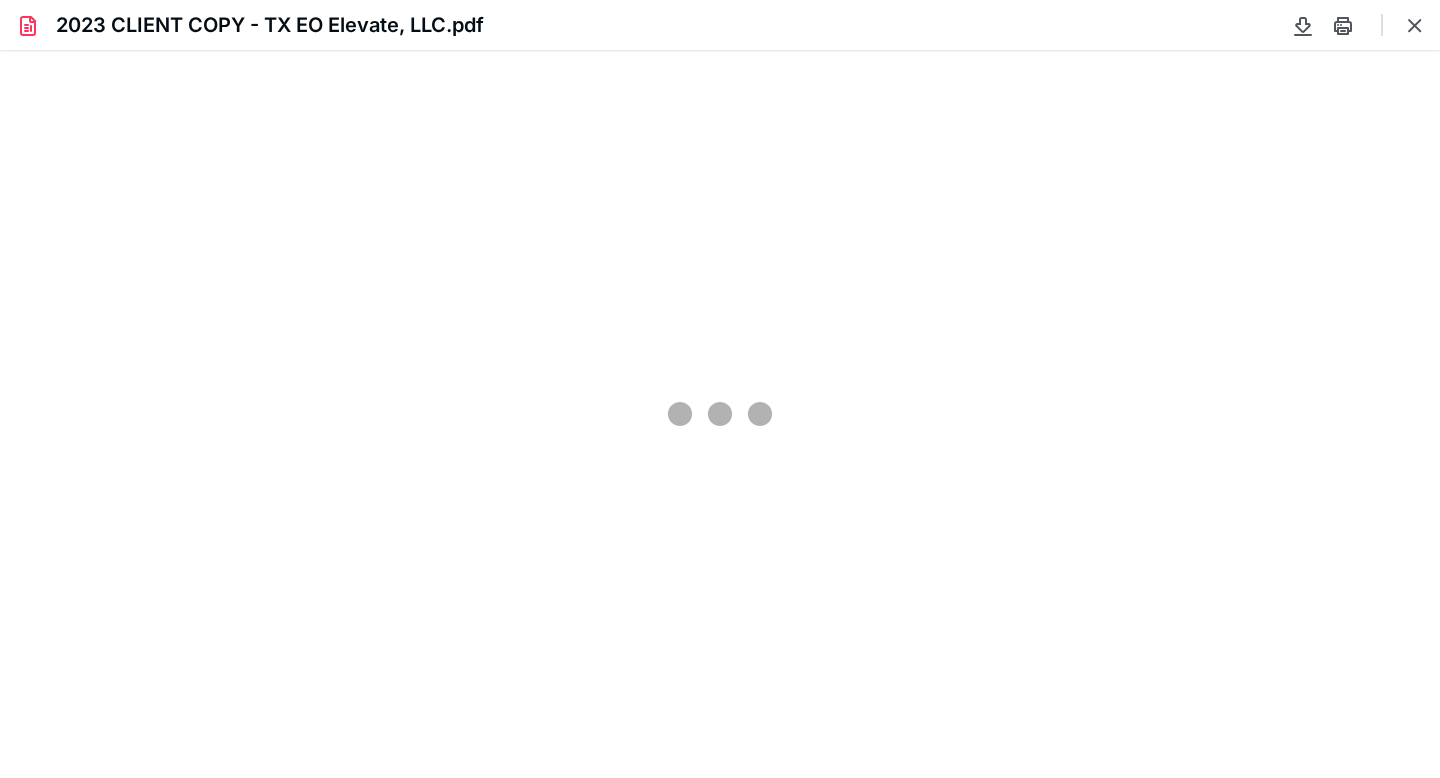 scroll, scrollTop: 0, scrollLeft: 0, axis: both 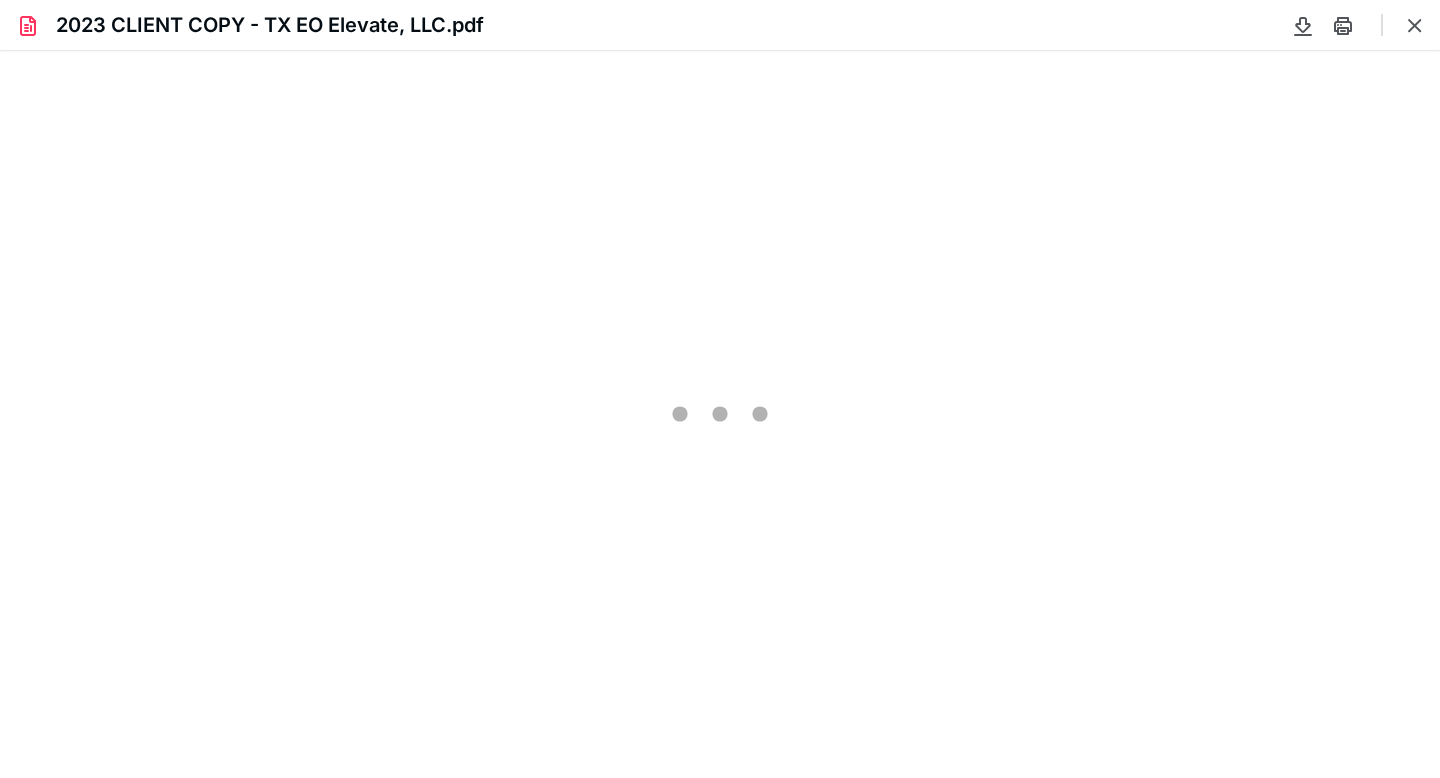type on "87" 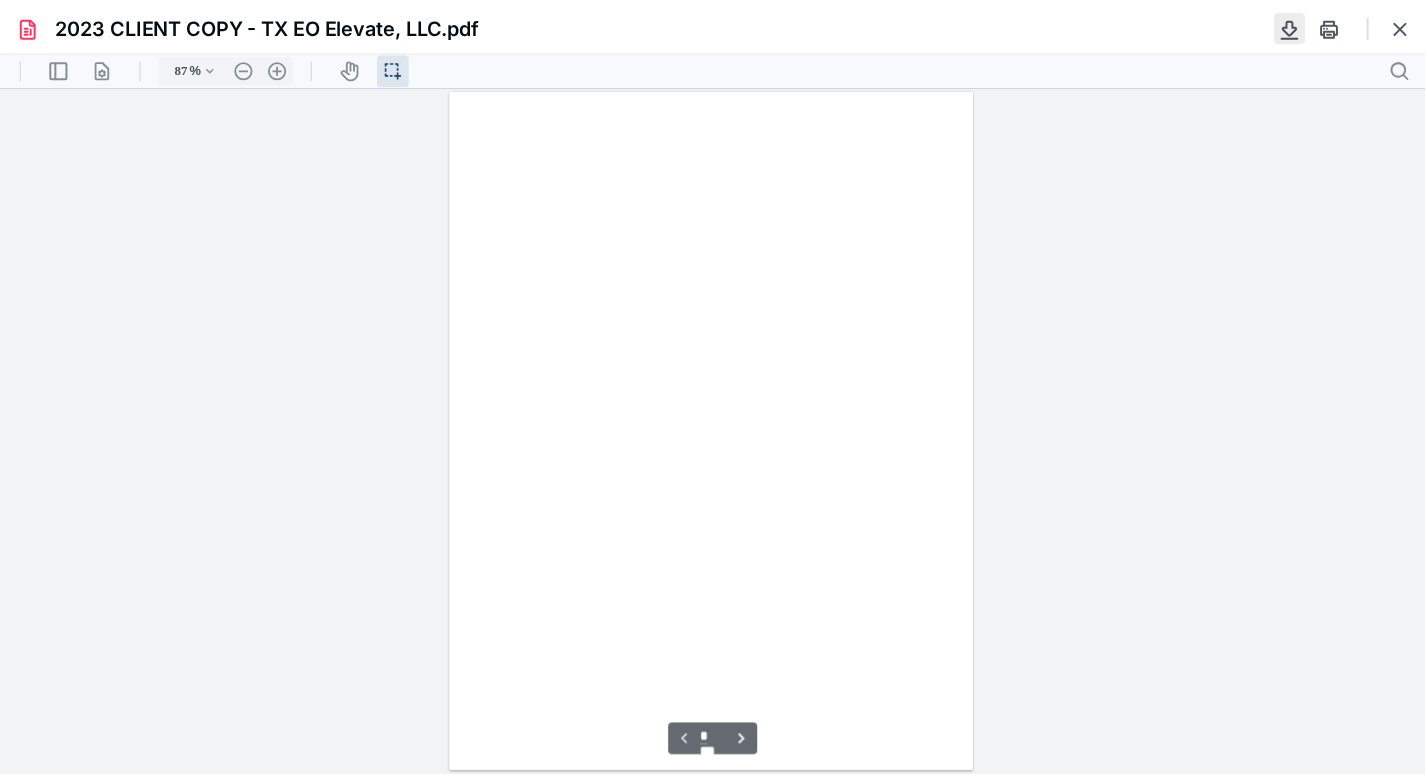scroll, scrollTop: 39, scrollLeft: 0, axis: vertical 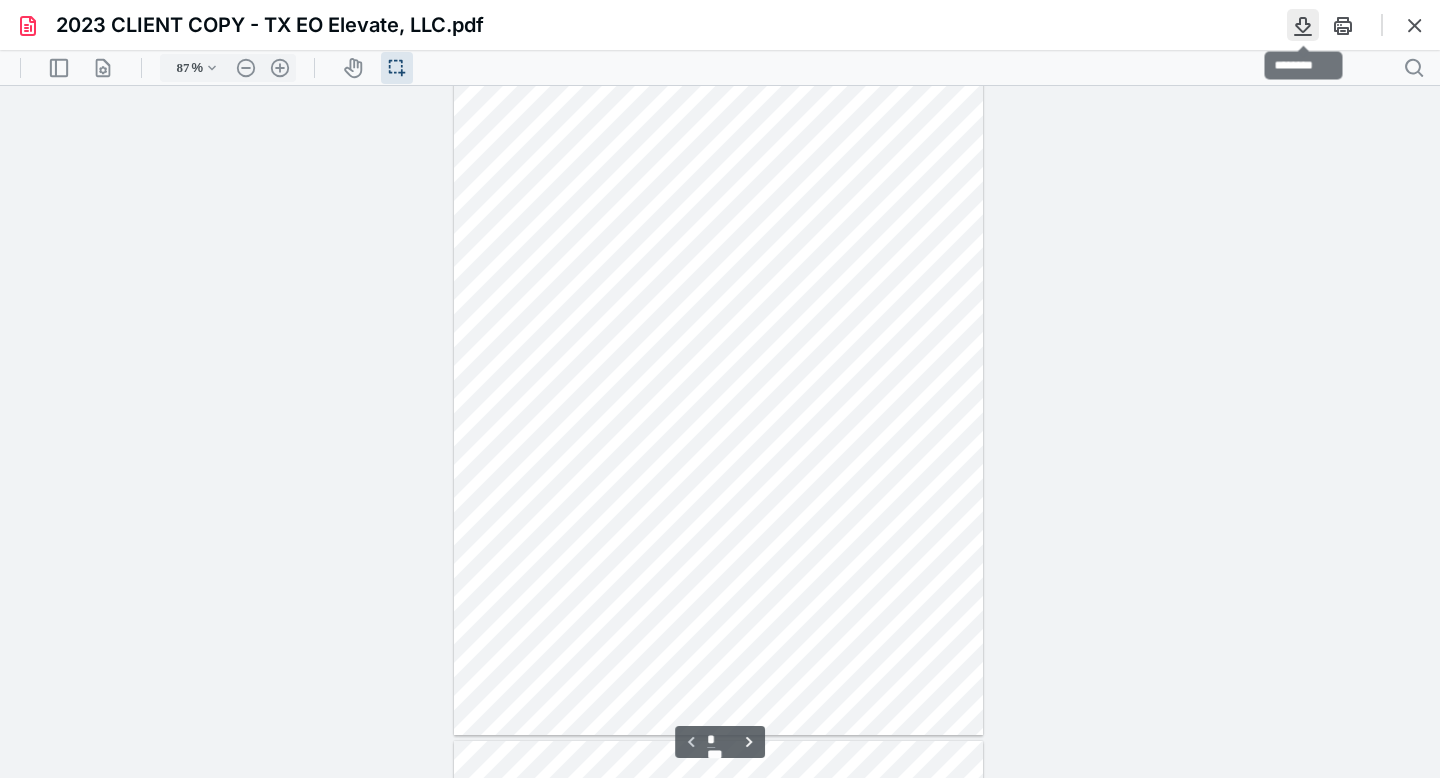 click at bounding box center [1303, 25] 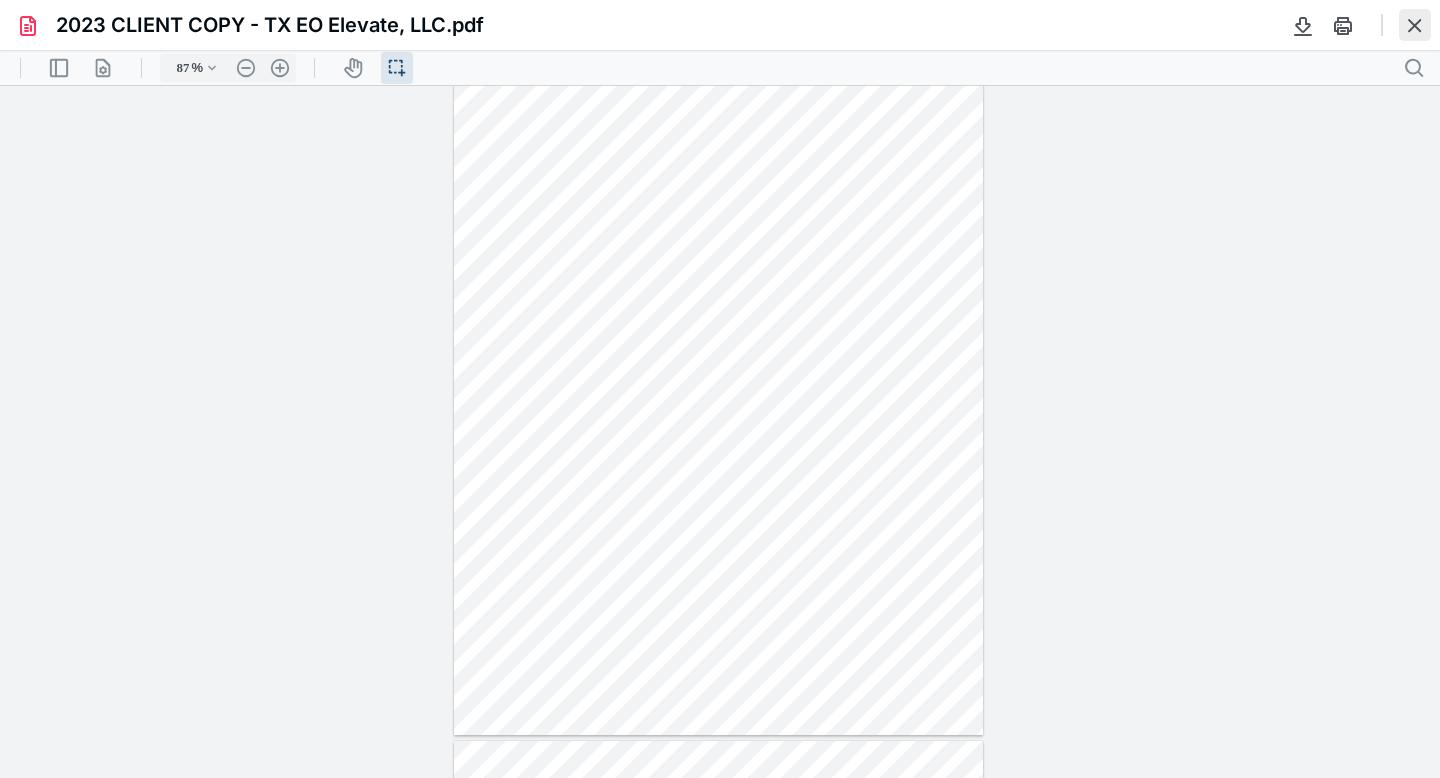 click at bounding box center [1415, 25] 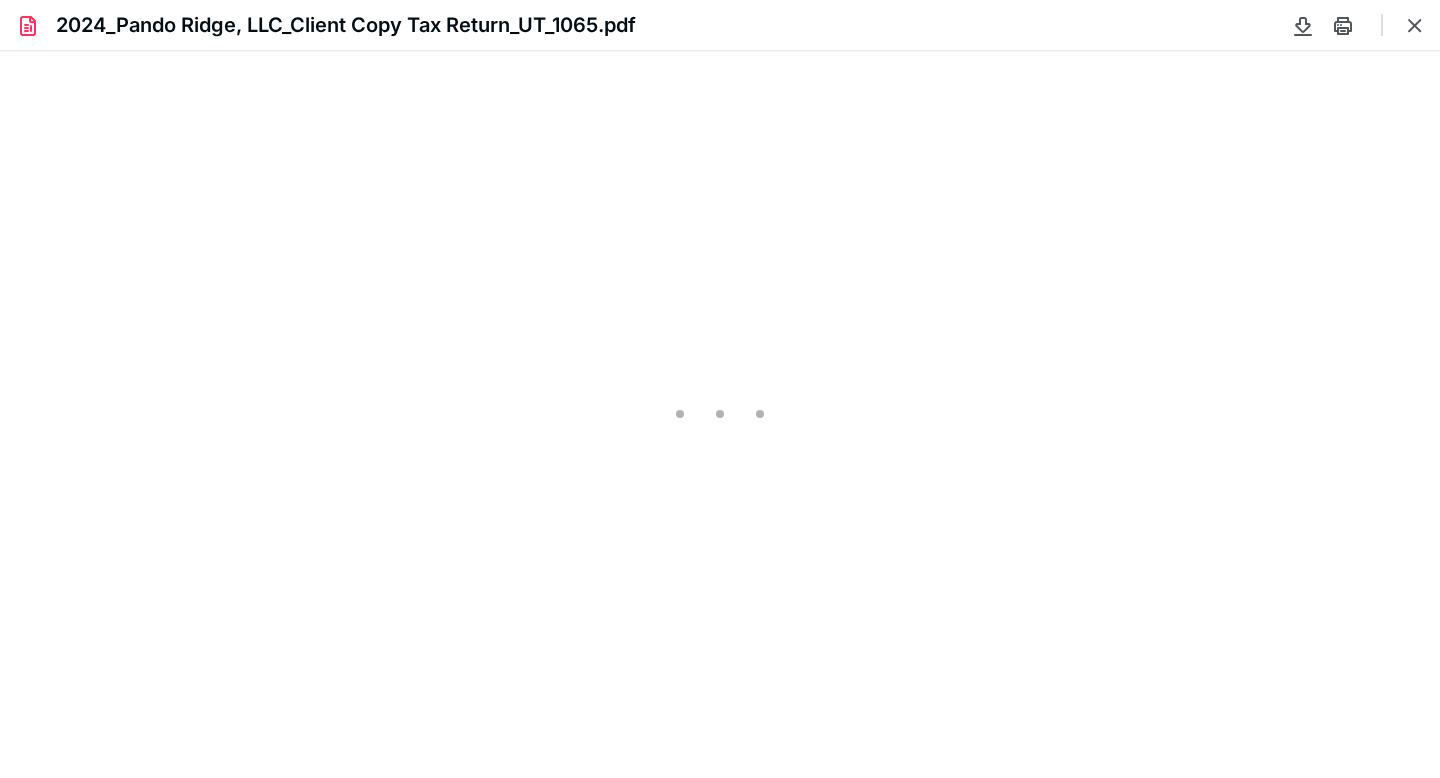 scroll, scrollTop: 0, scrollLeft: 0, axis: both 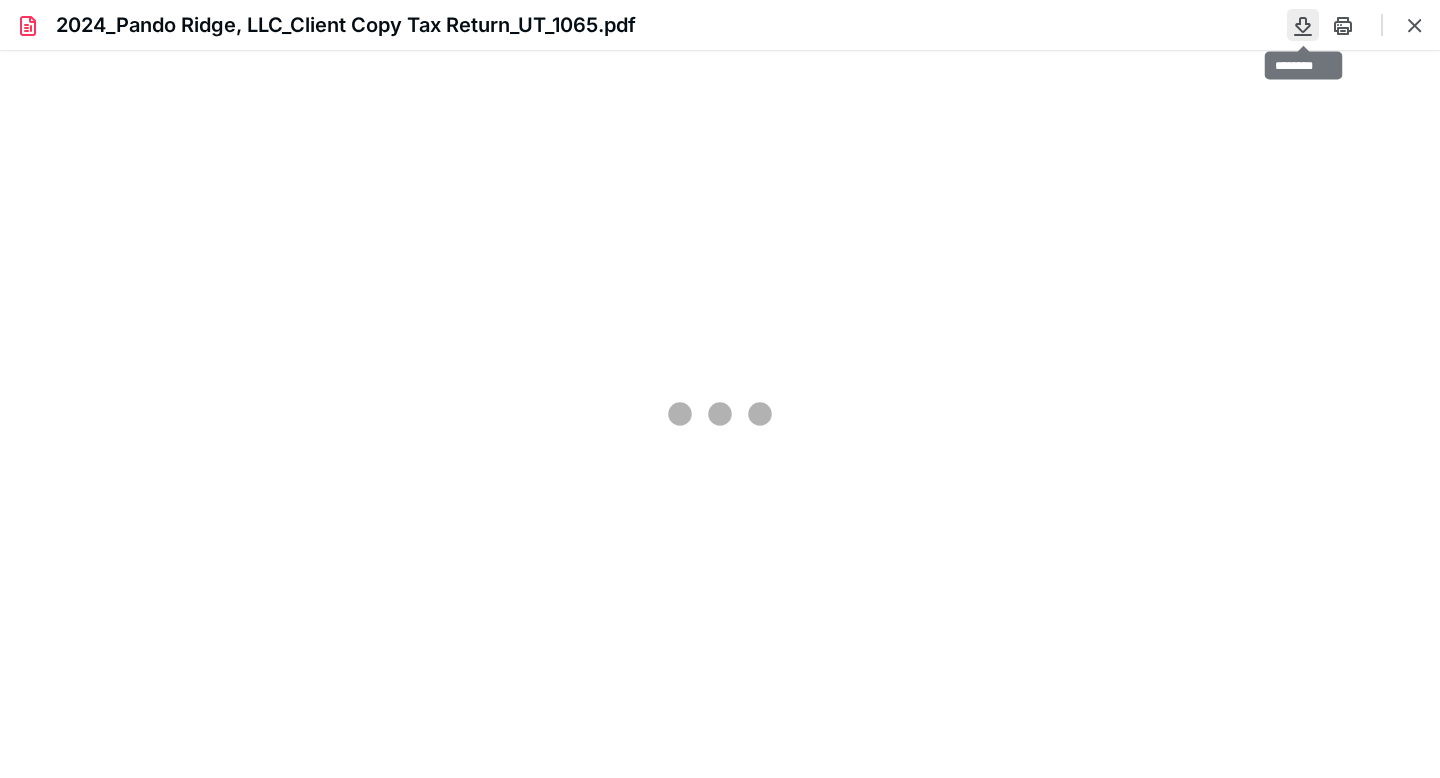 type on "83" 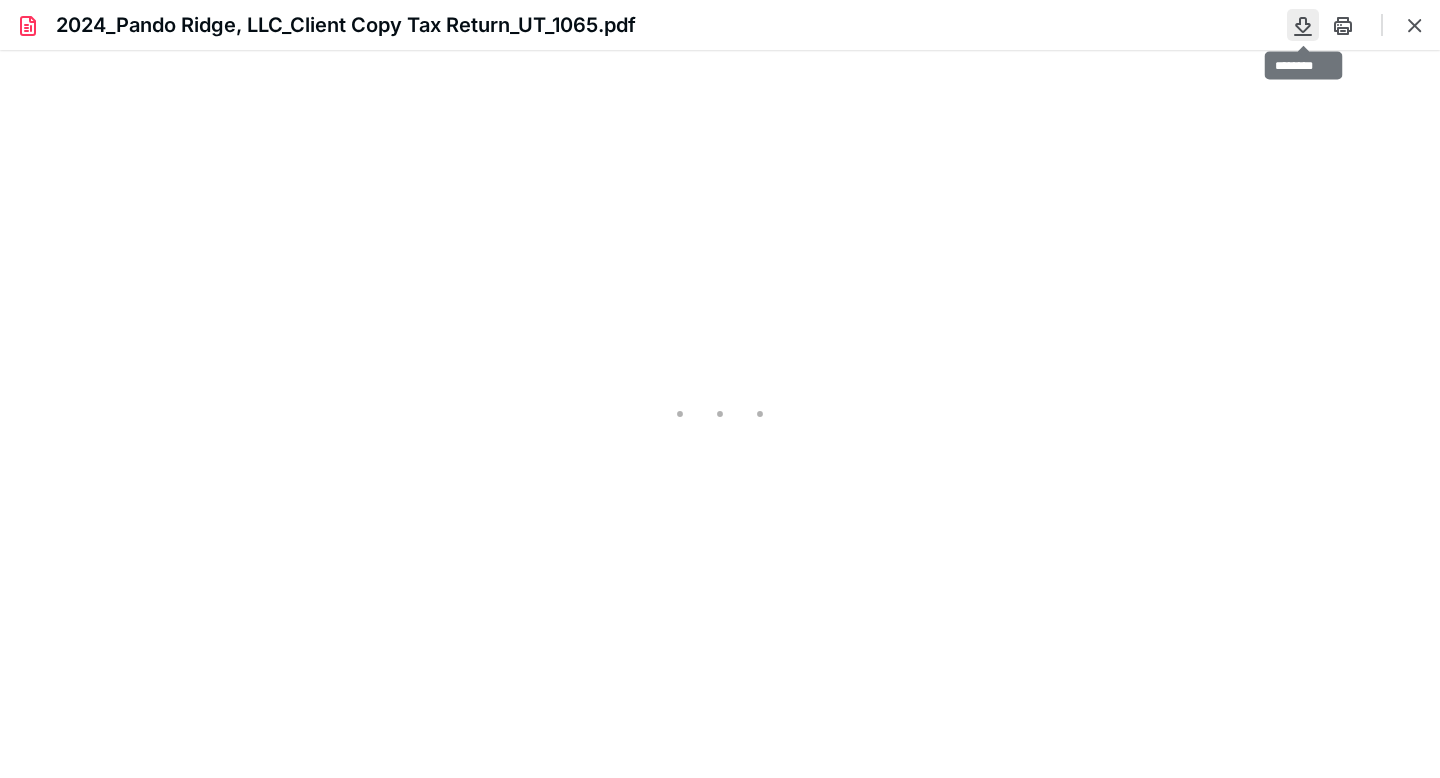 click at bounding box center (1303, 25) 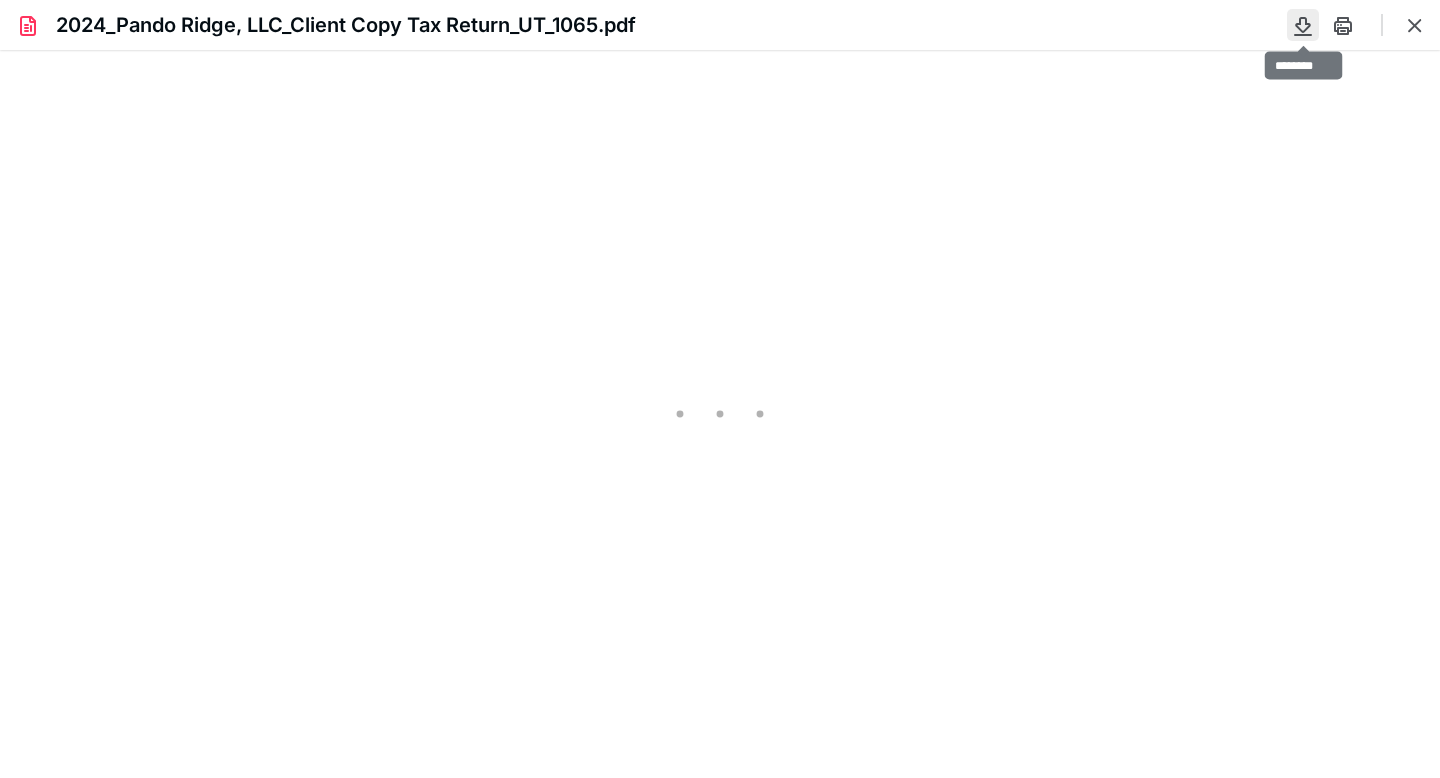 scroll, scrollTop: 39, scrollLeft: 0, axis: vertical 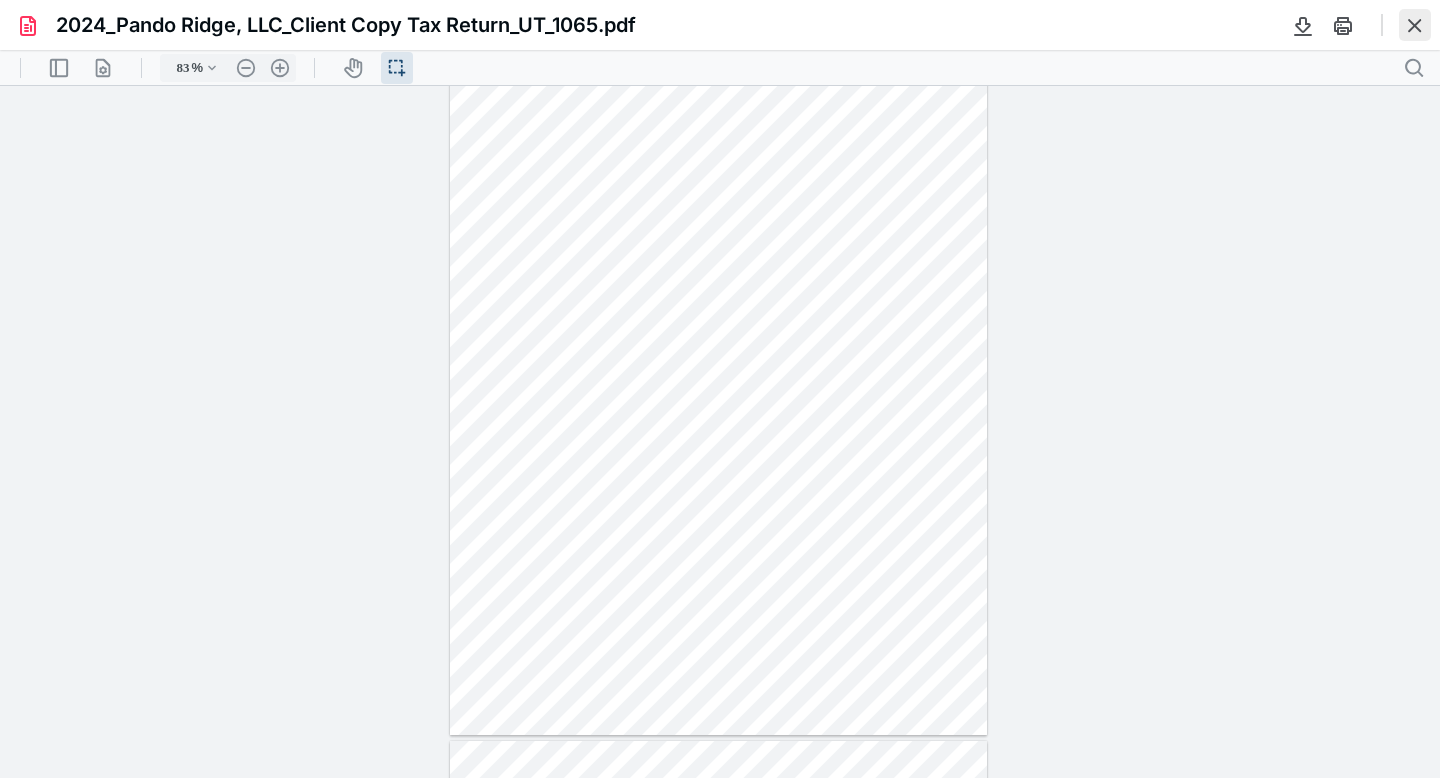 click at bounding box center (1415, 25) 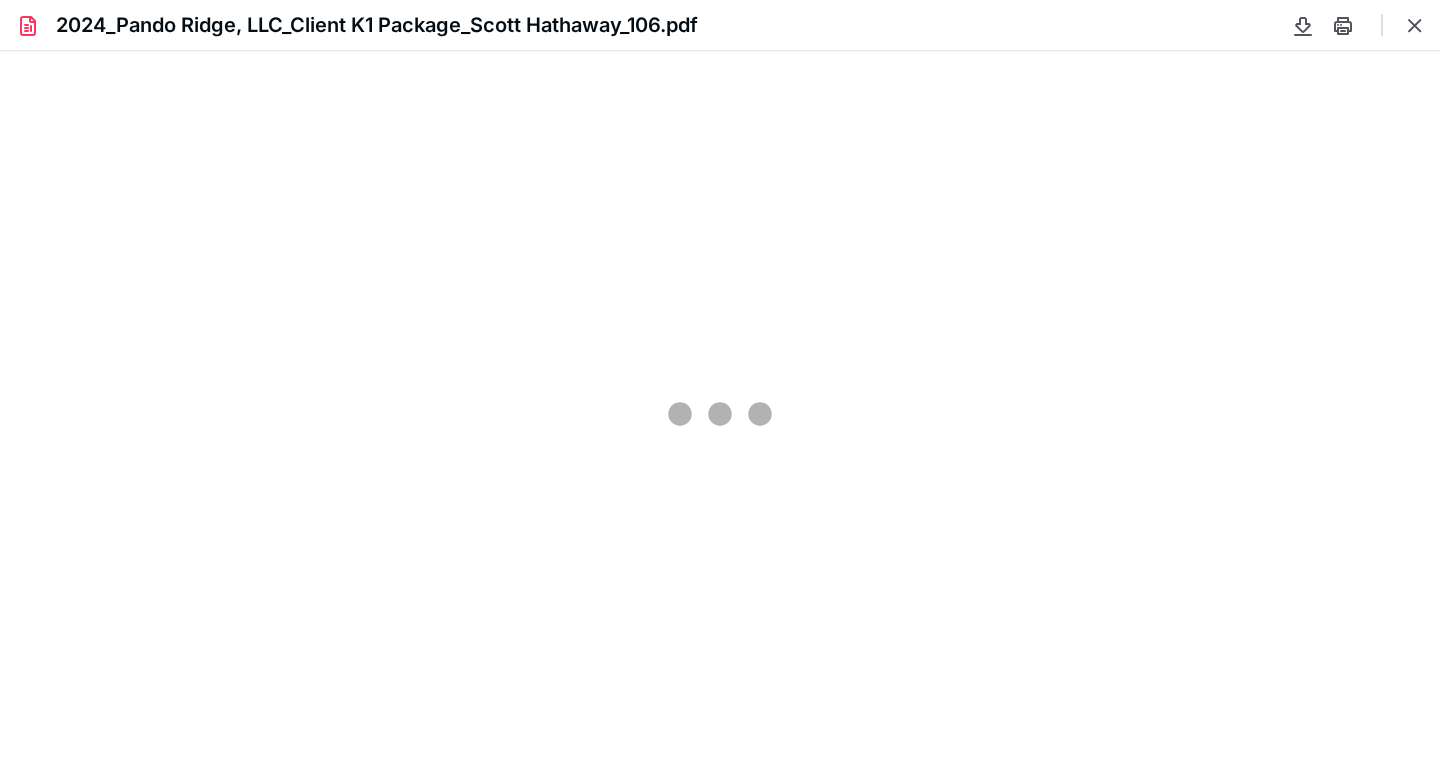 scroll, scrollTop: 0, scrollLeft: 0, axis: both 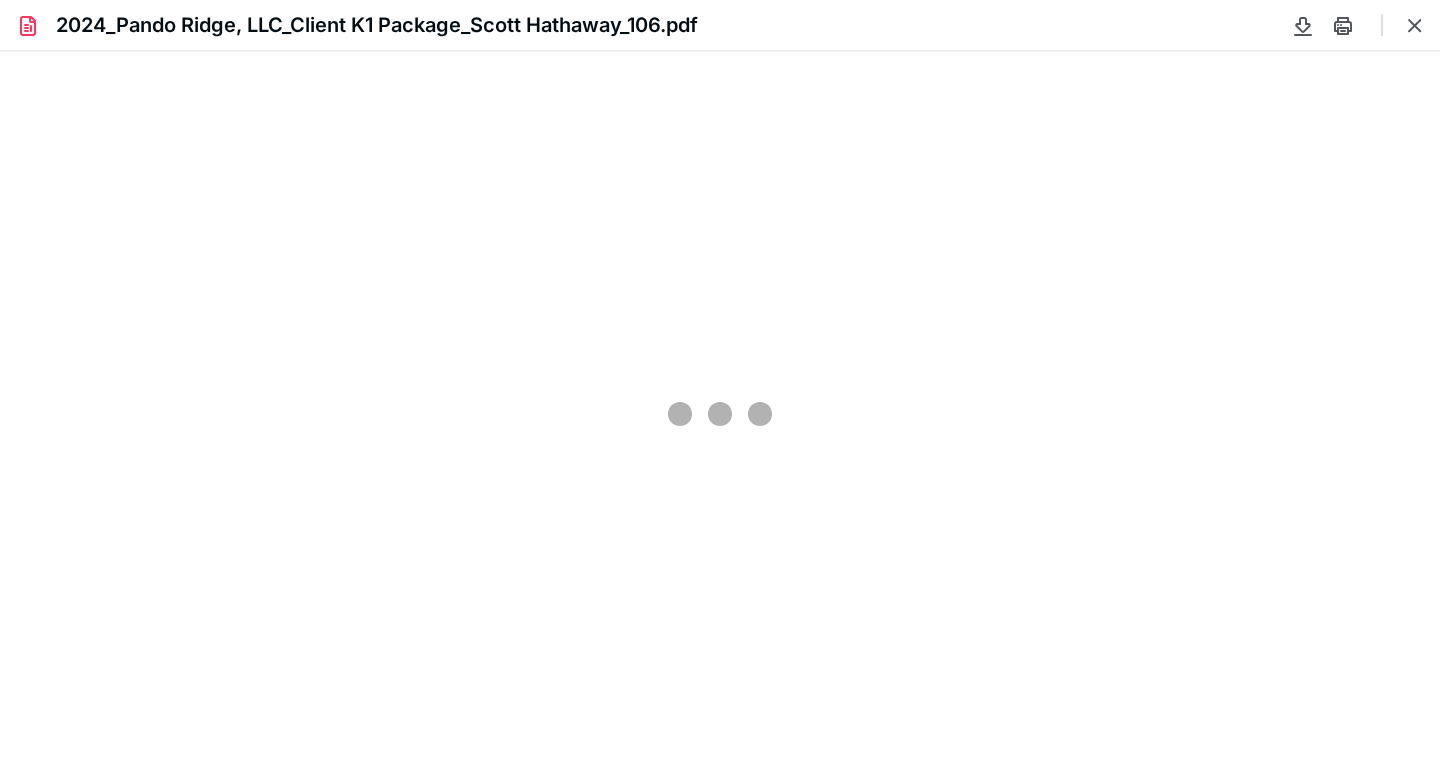 type on "83" 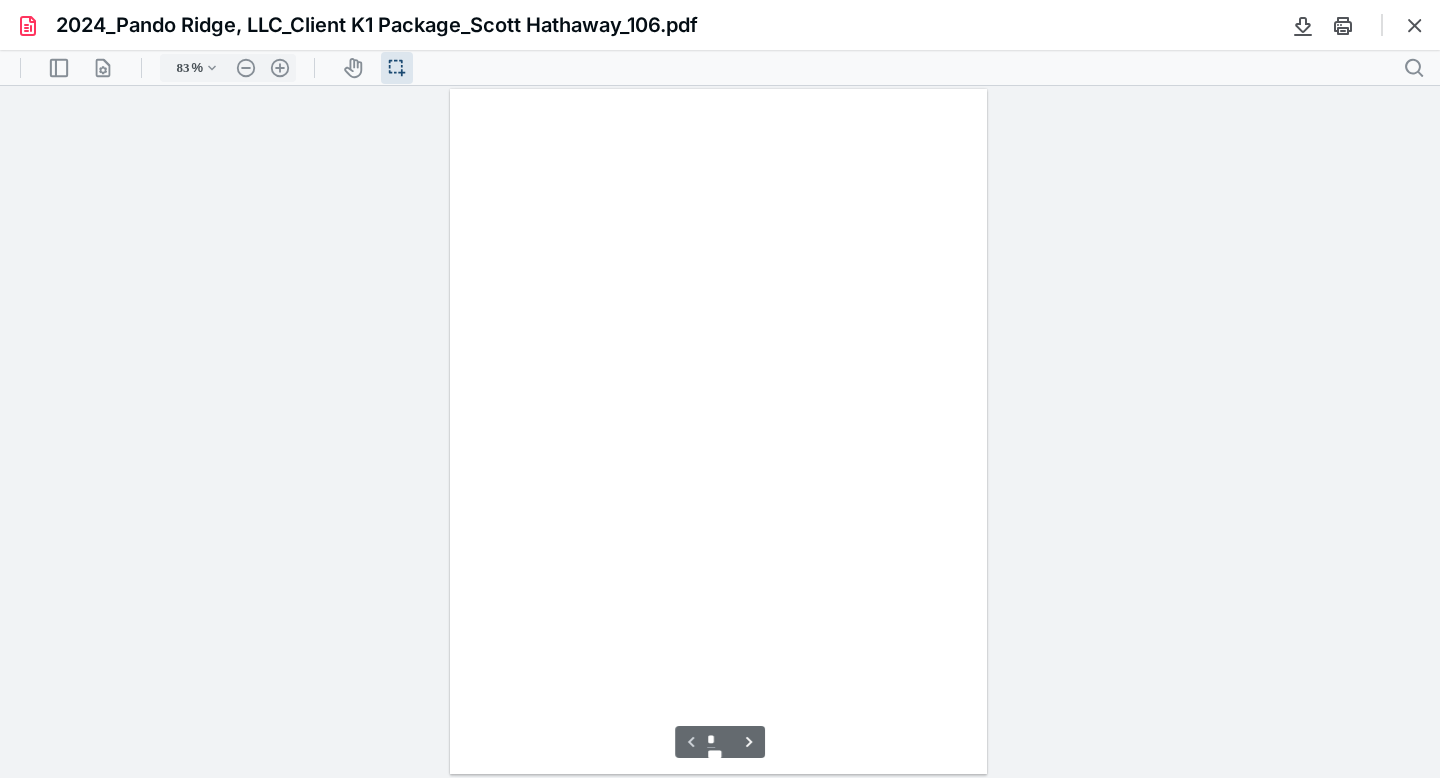 scroll, scrollTop: 39, scrollLeft: 0, axis: vertical 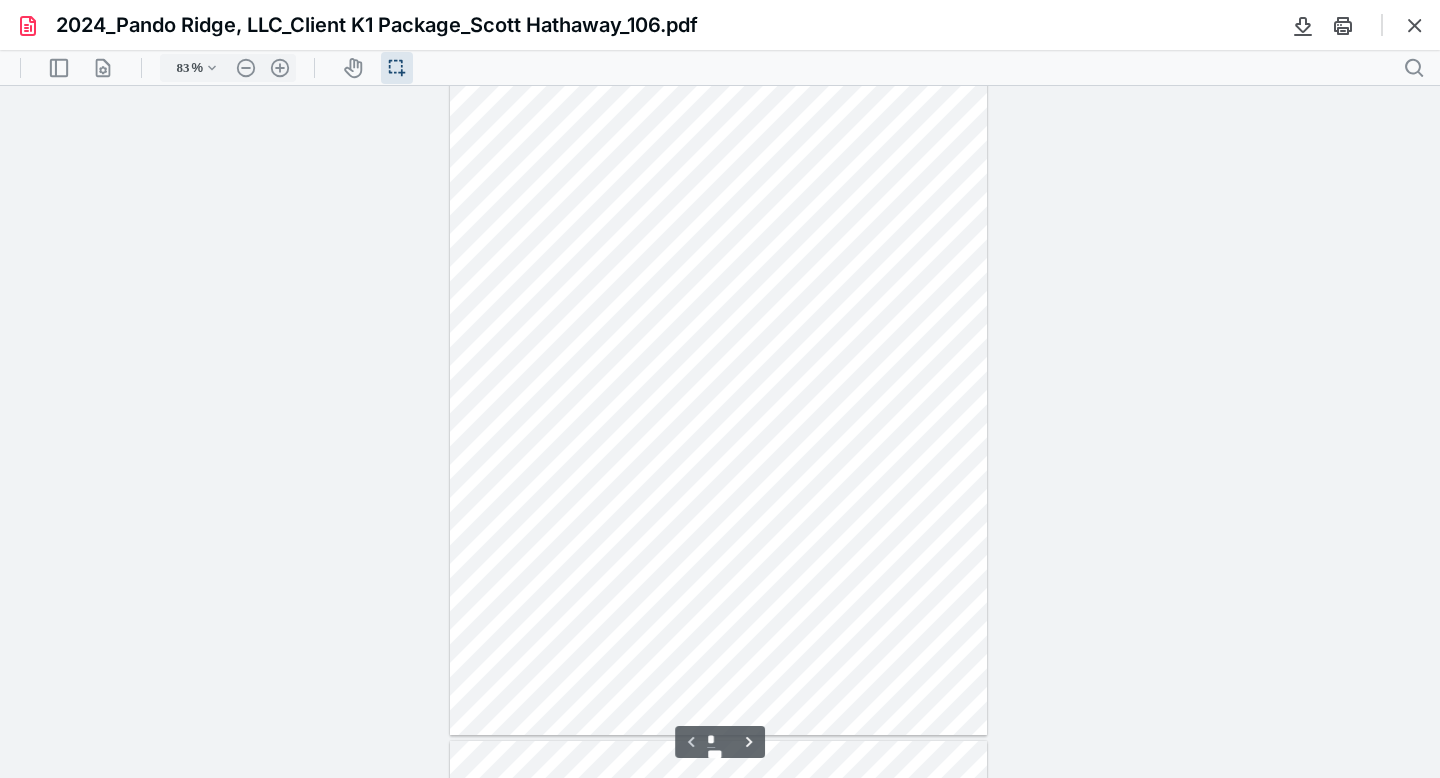 click on "**********" at bounding box center (720, 432) 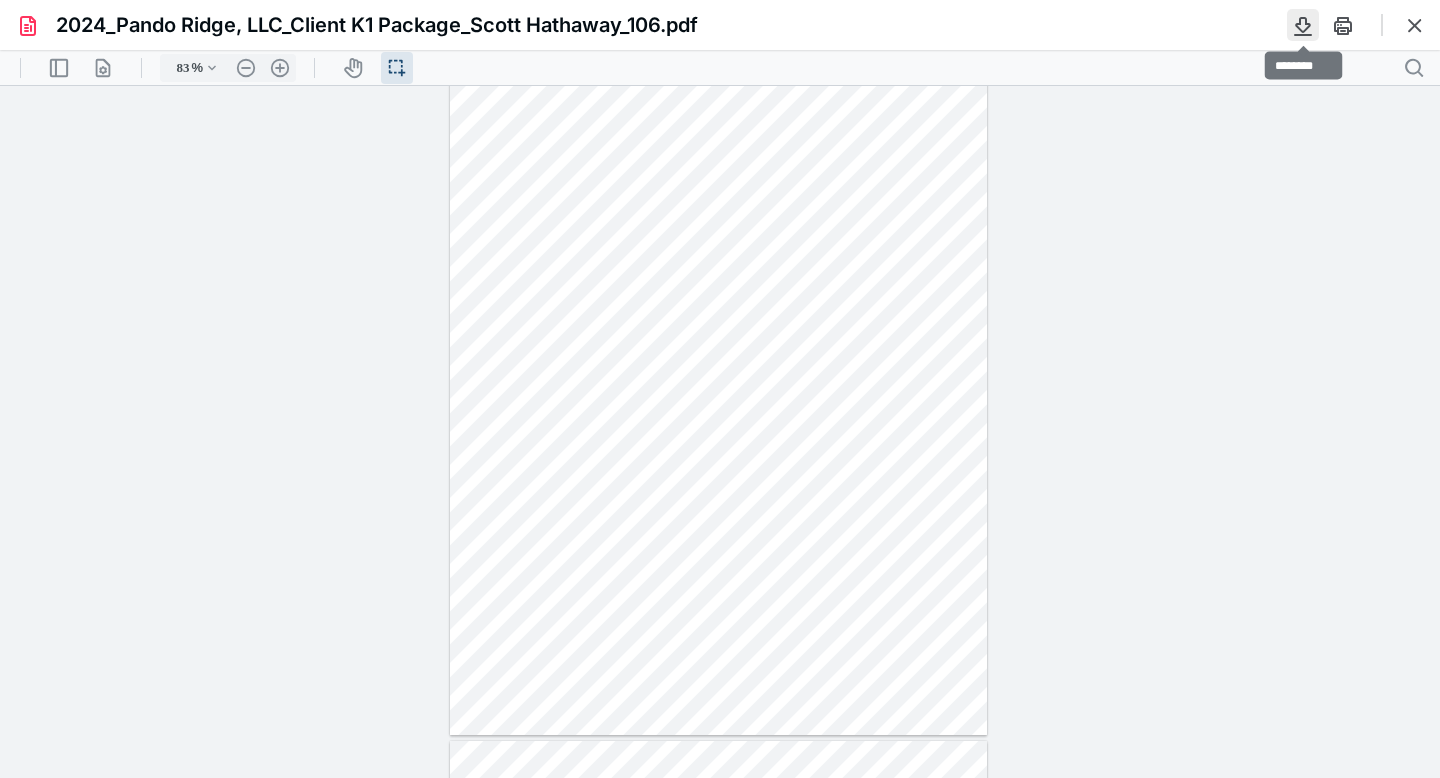 click at bounding box center [1303, 25] 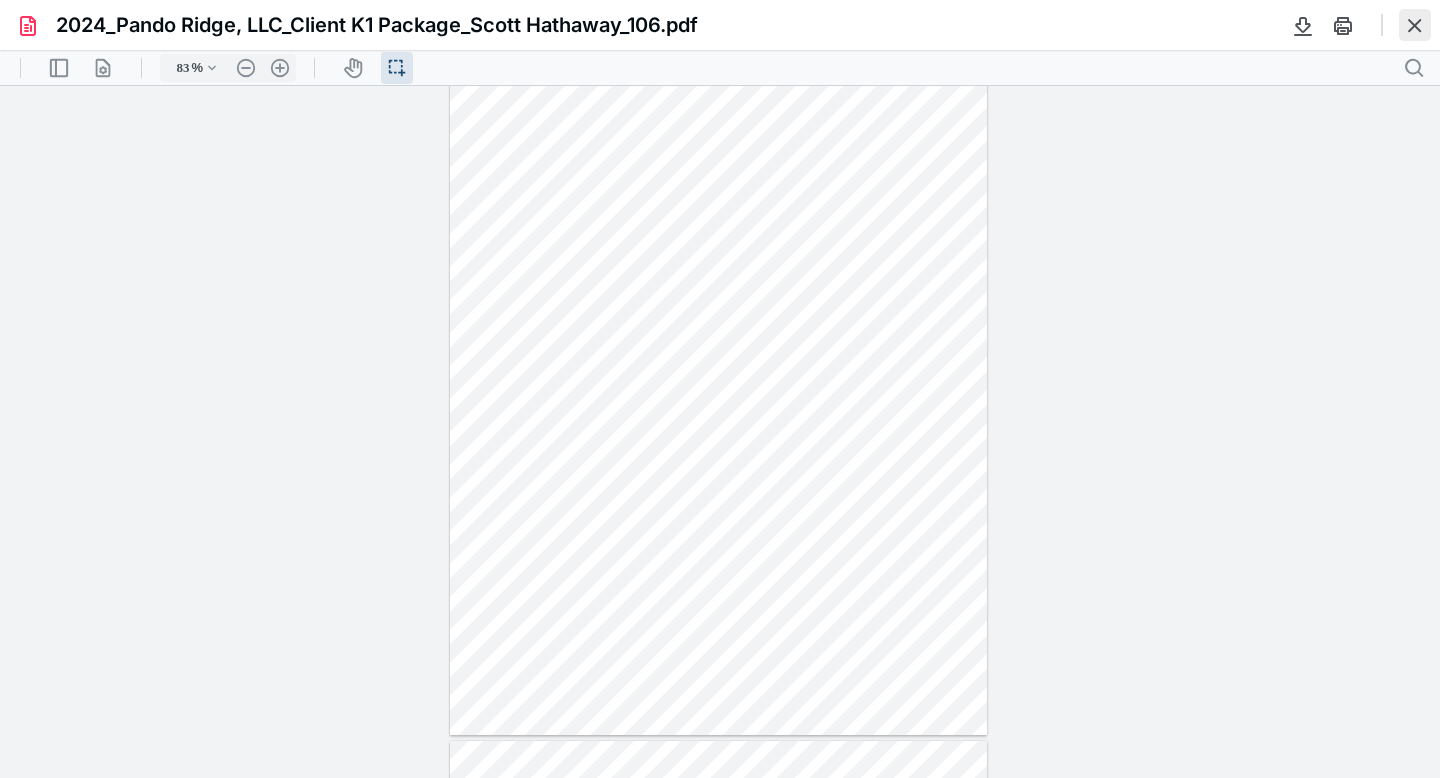 click at bounding box center [1415, 25] 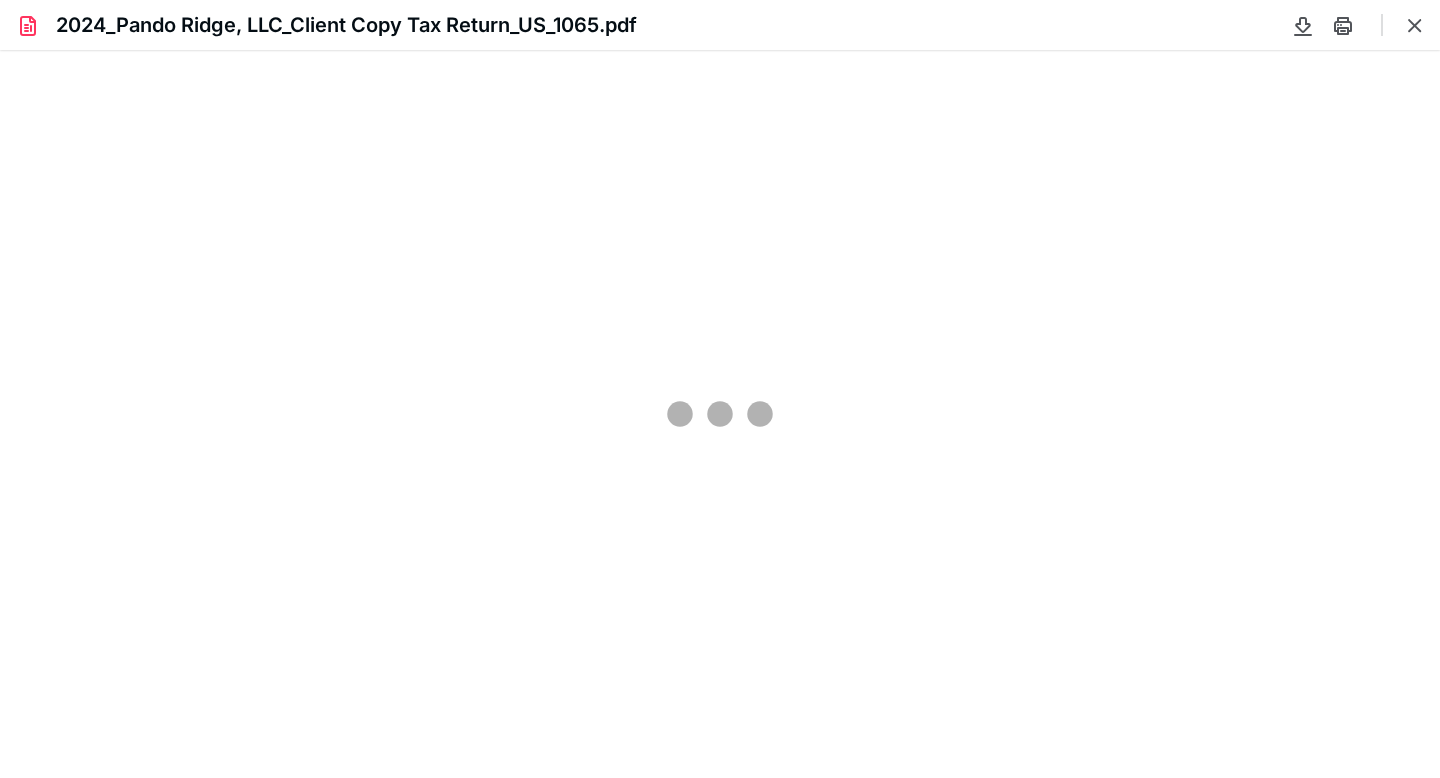 scroll, scrollTop: 0, scrollLeft: 0, axis: both 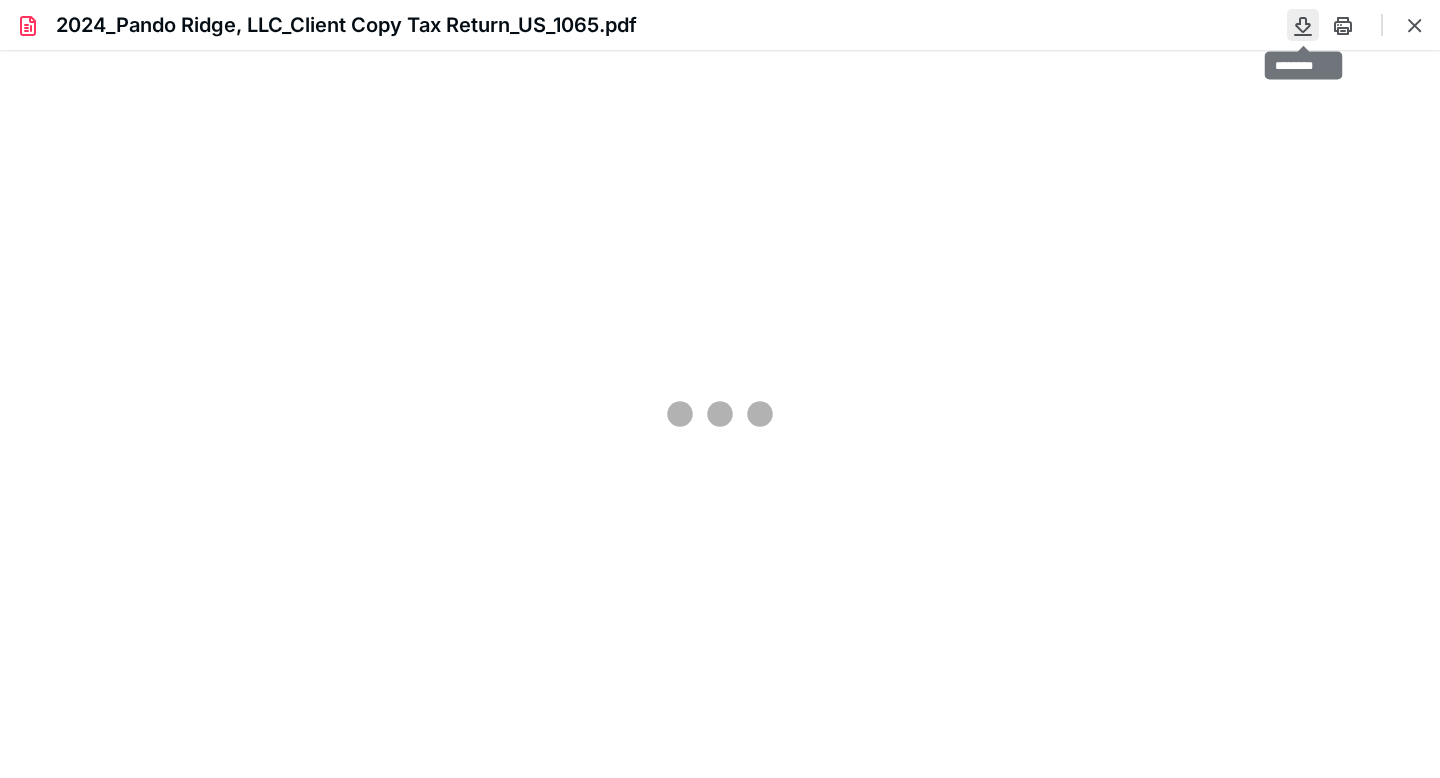 click at bounding box center (1303, 25) 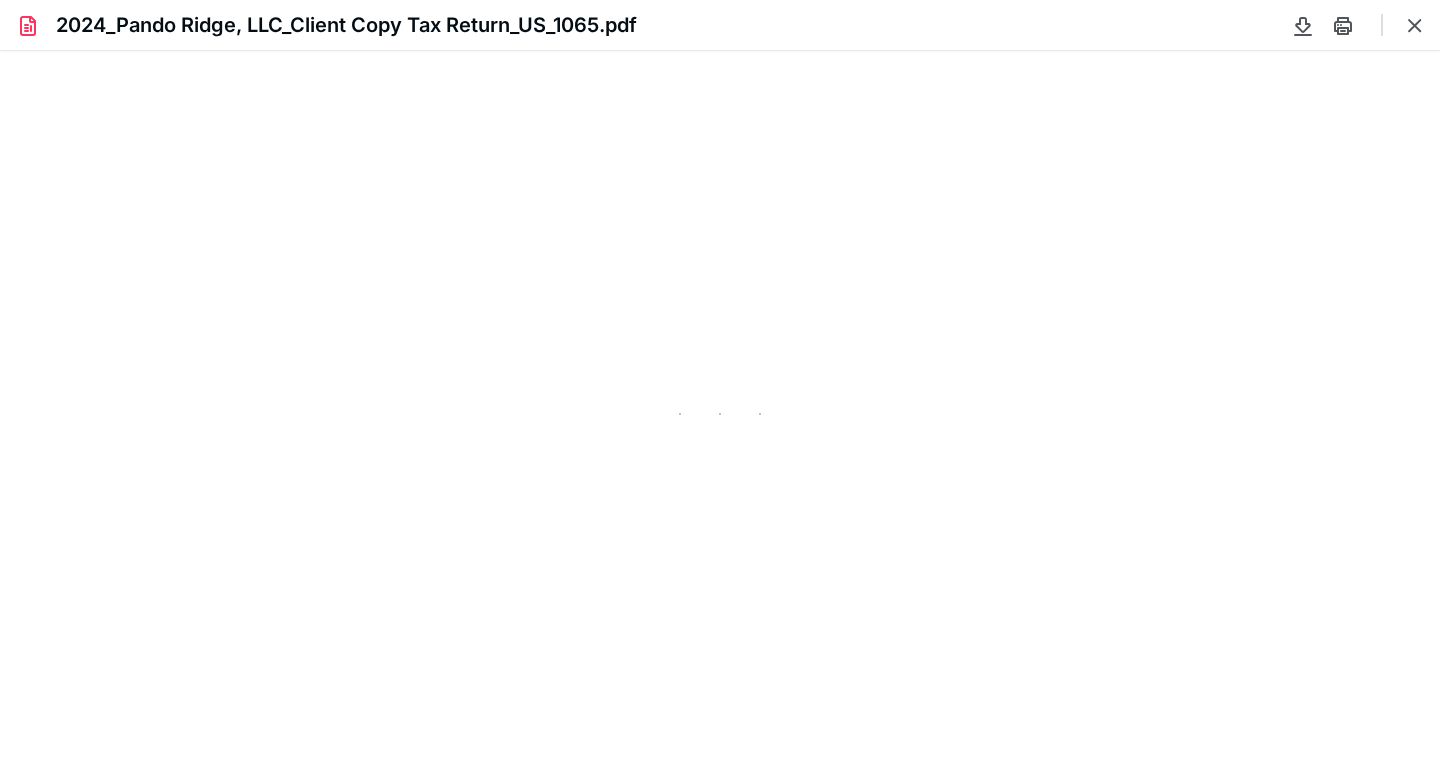 type on "218" 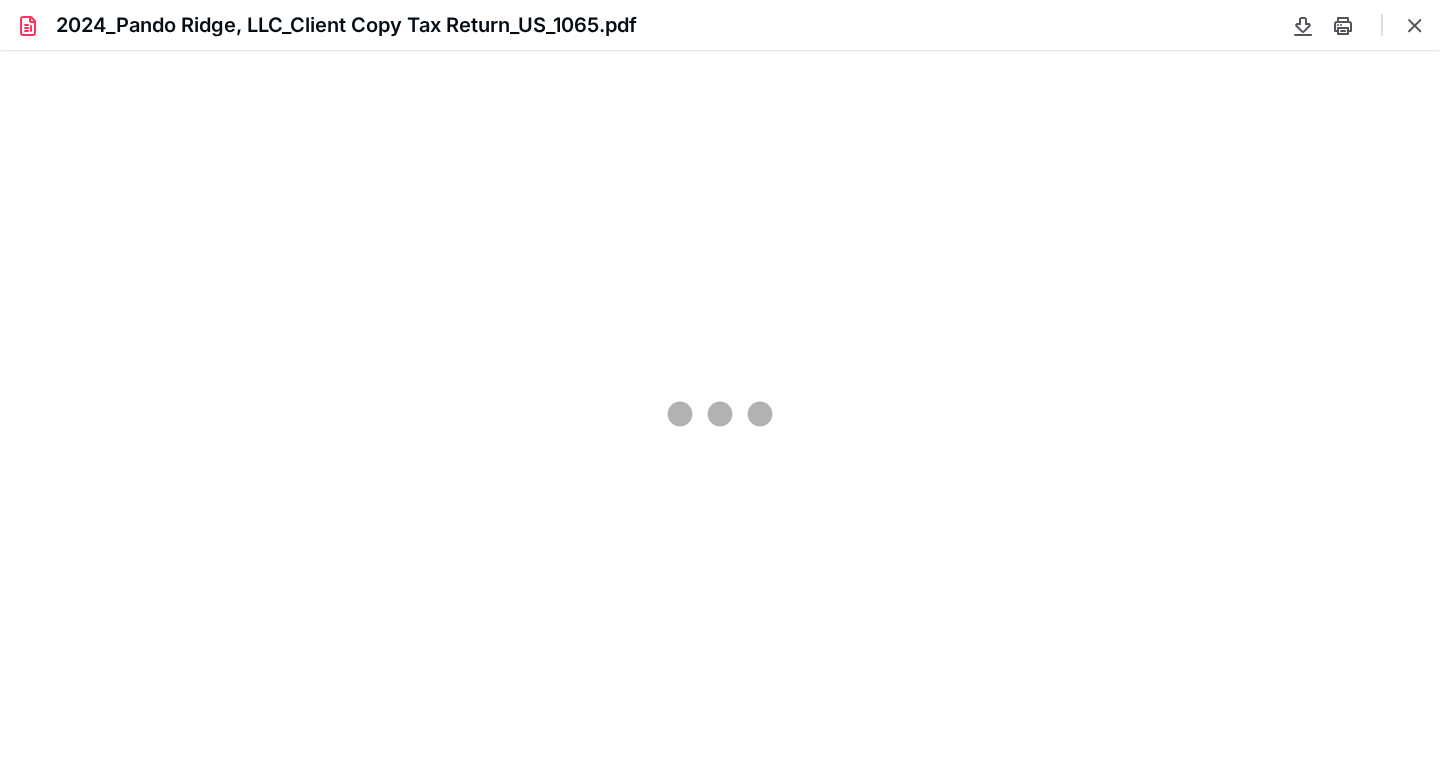 scroll, scrollTop: 45, scrollLeft: 191, axis: both 